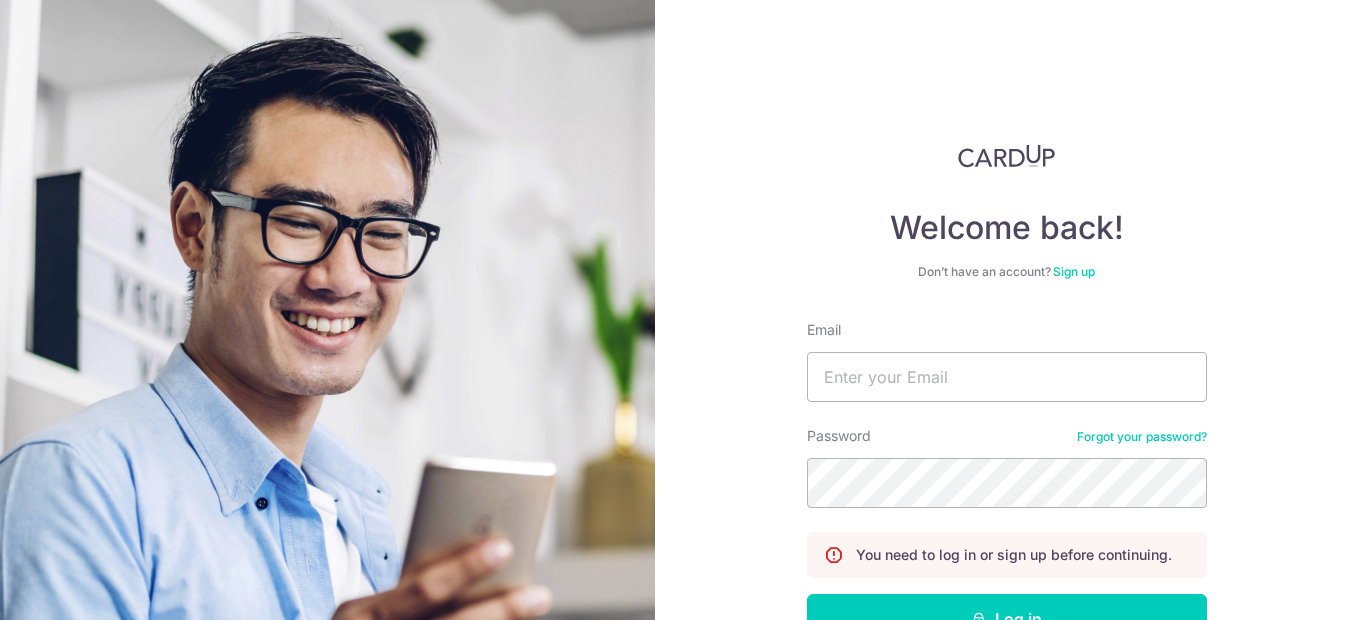 scroll, scrollTop: 0, scrollLeft: 0, axis: both 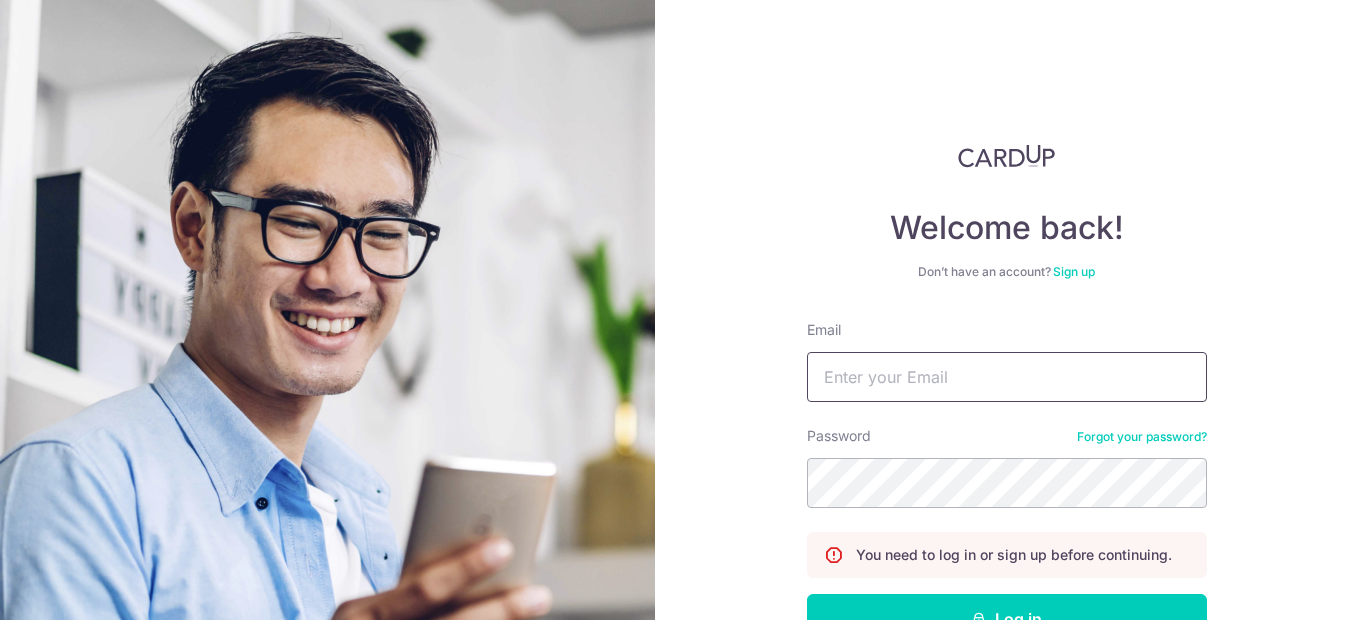 click on "Email" at bounding box center (1007, 377) 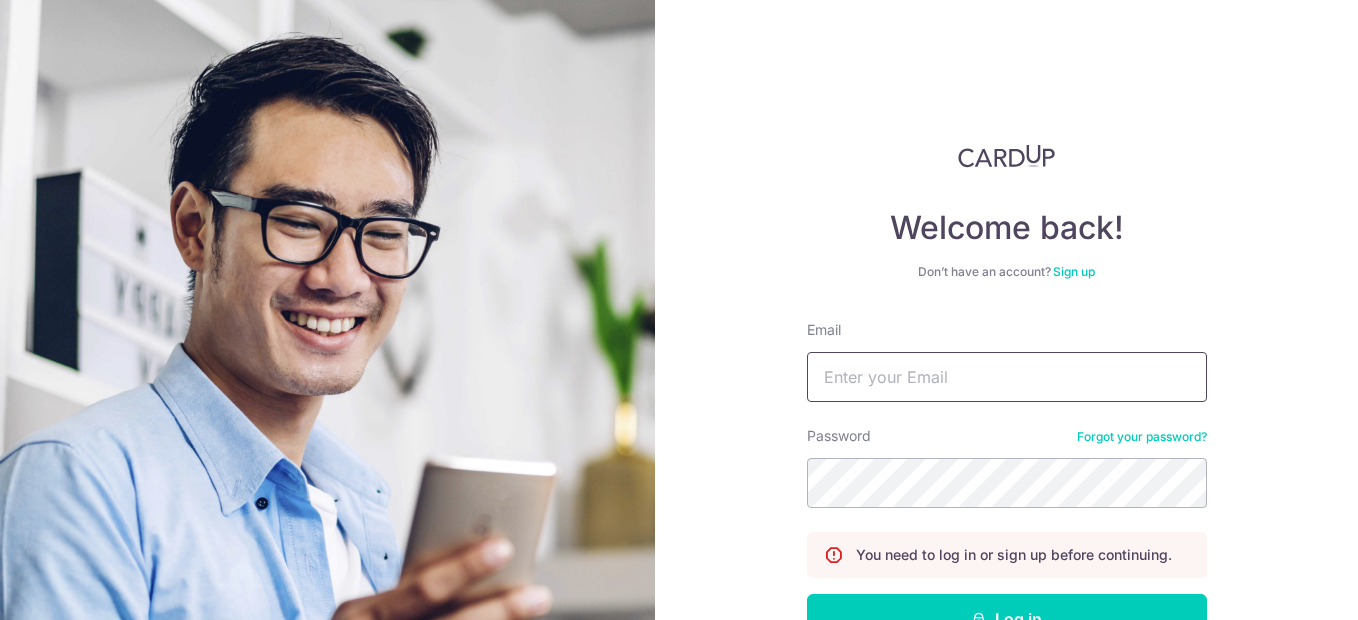 type on "[EMAIL]" 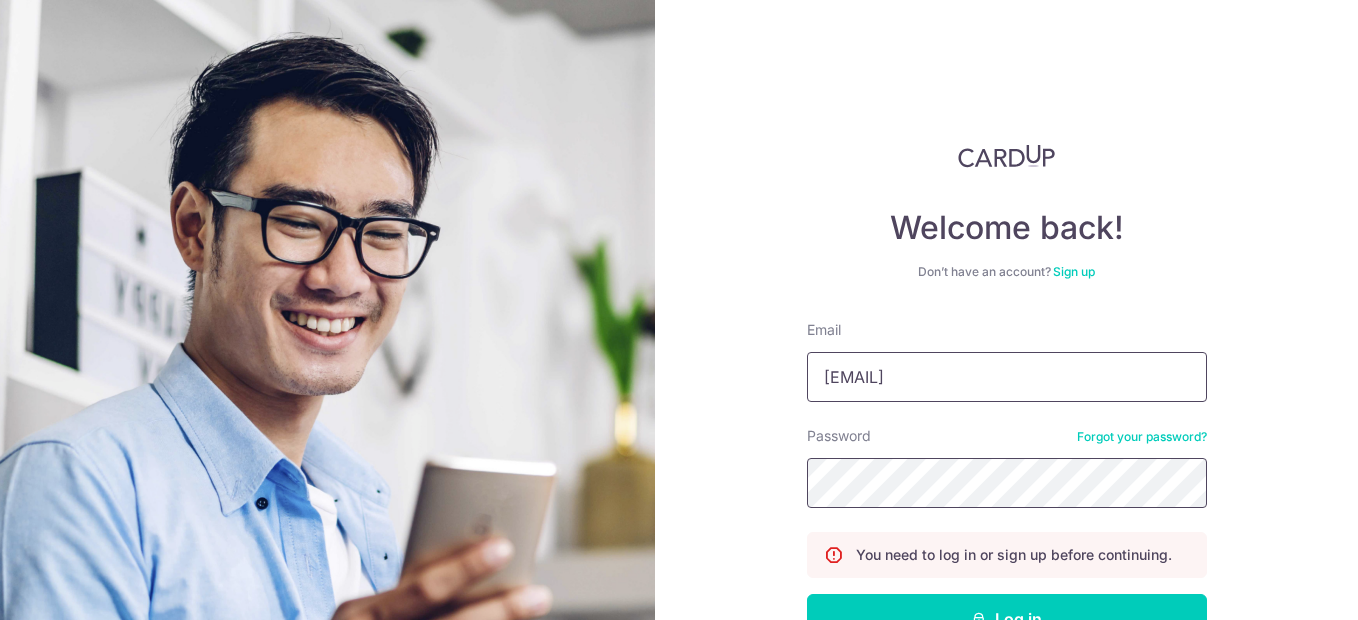 scroll, scrollTop: 100, scrollLeft: 0, axis: vertical 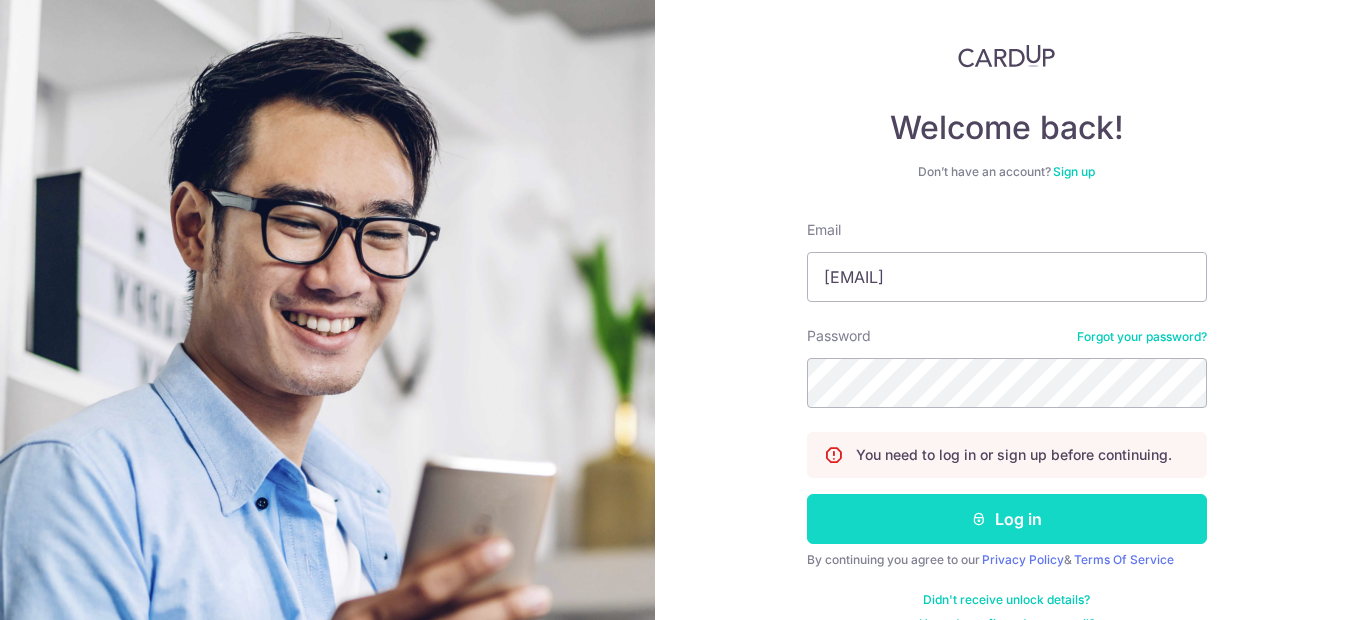 click on "Log in" at bounding box center (1007, 519) 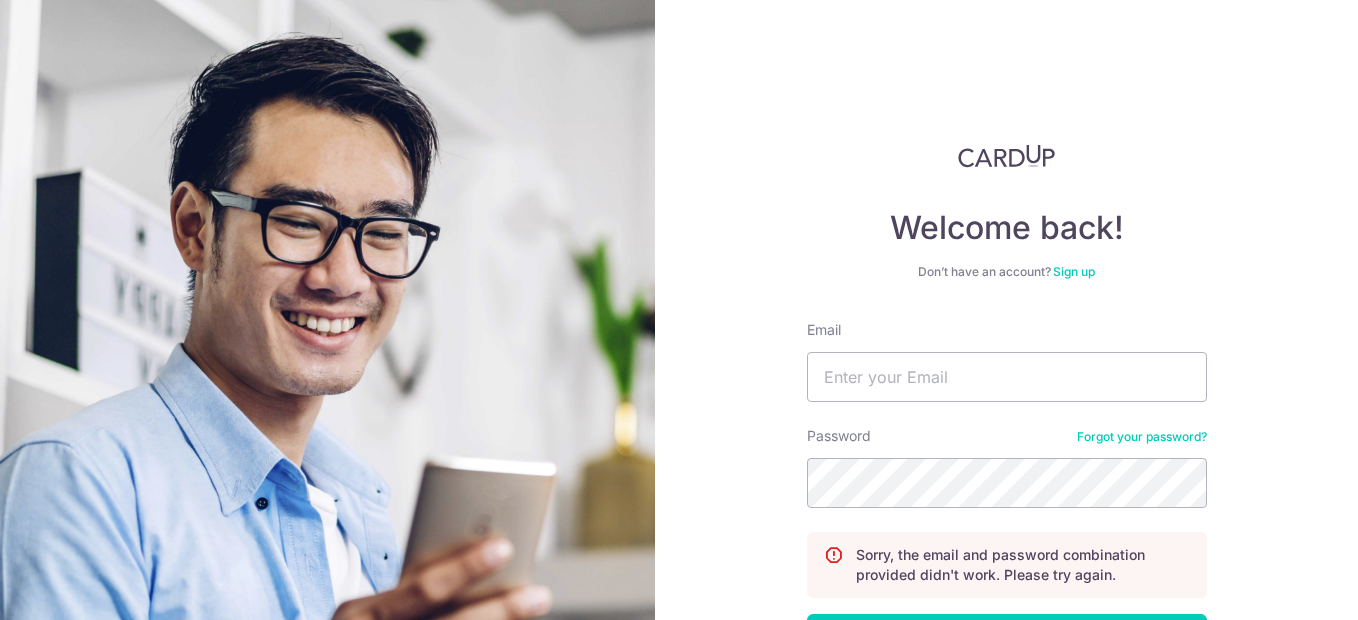 scroll, scrollTop: 0, scrollLeft: 0, axis: both 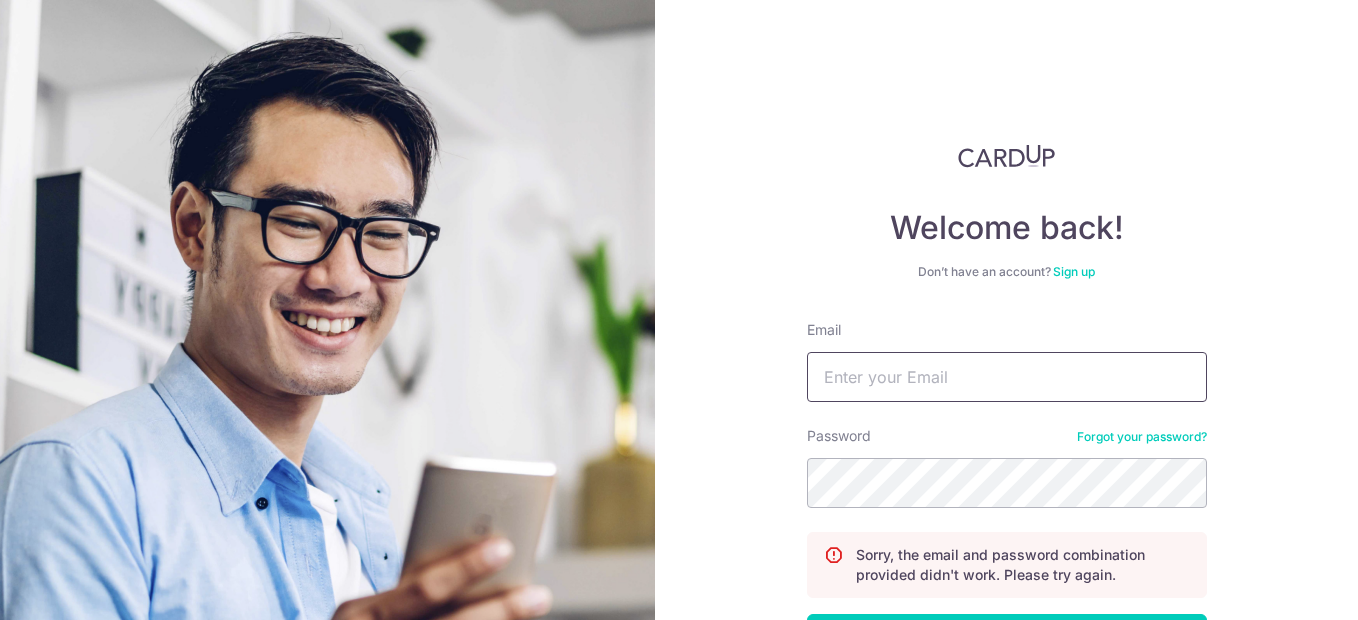 click on "Email" at bounding box center (1007, 377) 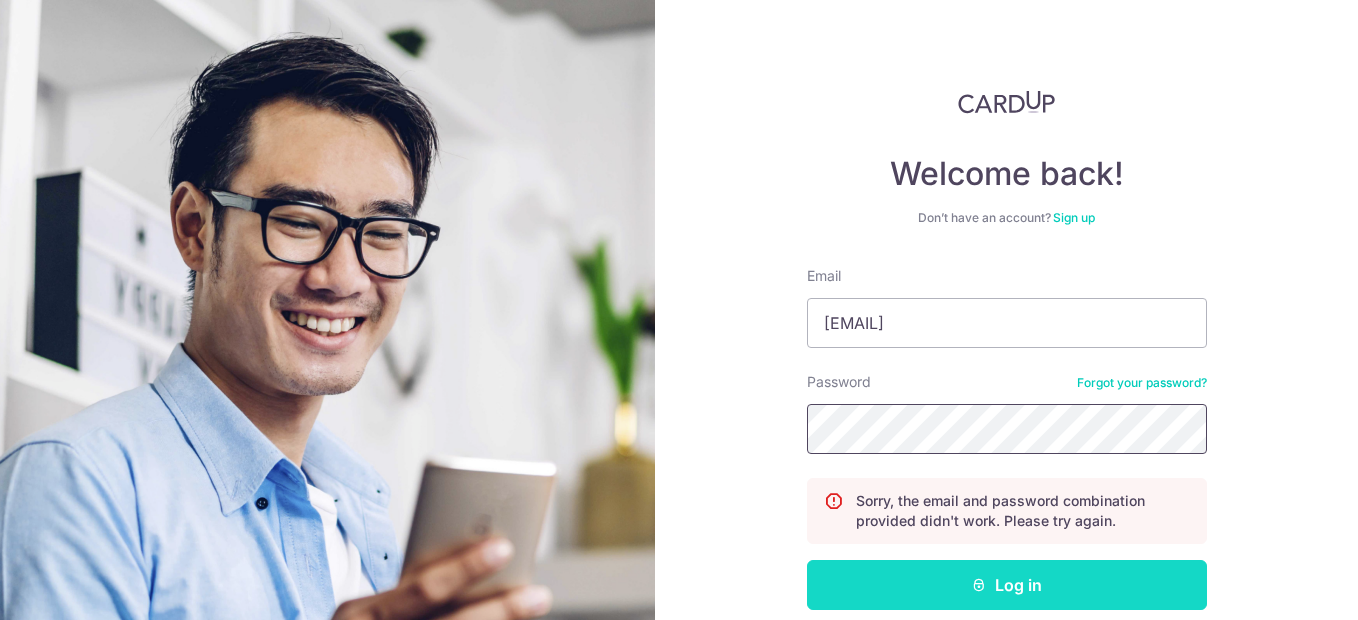 scroll, scrollTop: 100, scrollLeft: 0, axis: vertical 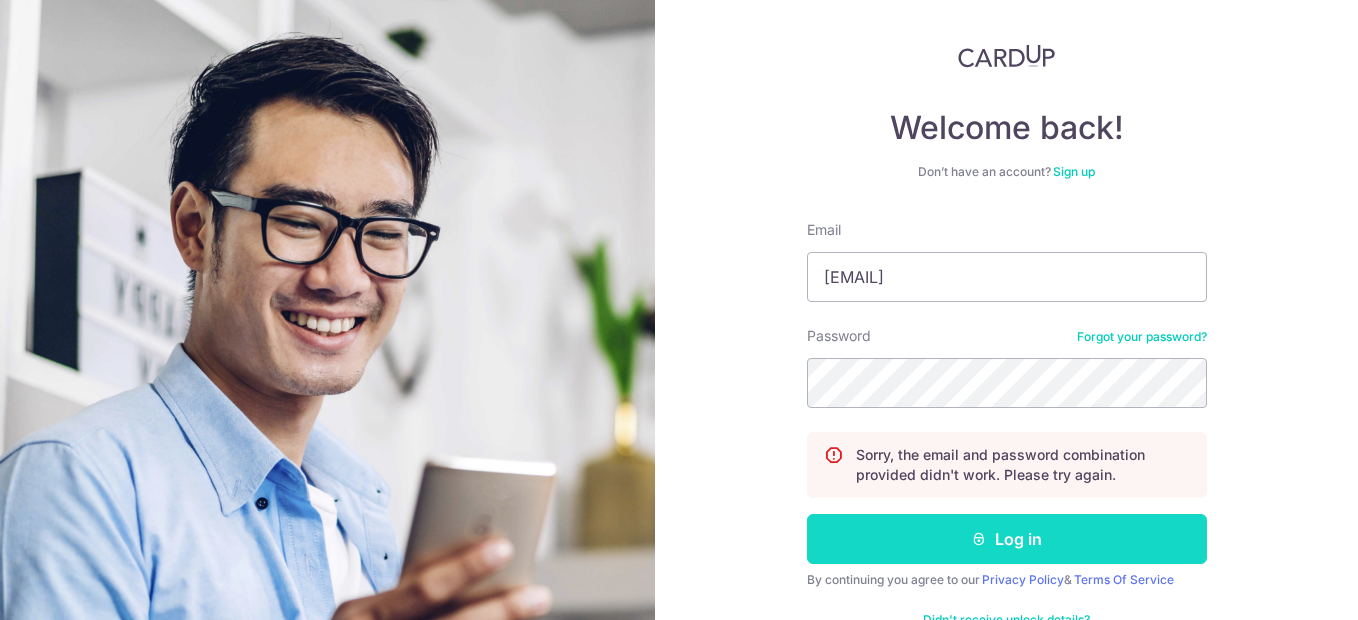 click on "Log in" at bounding box center [1007, 539] 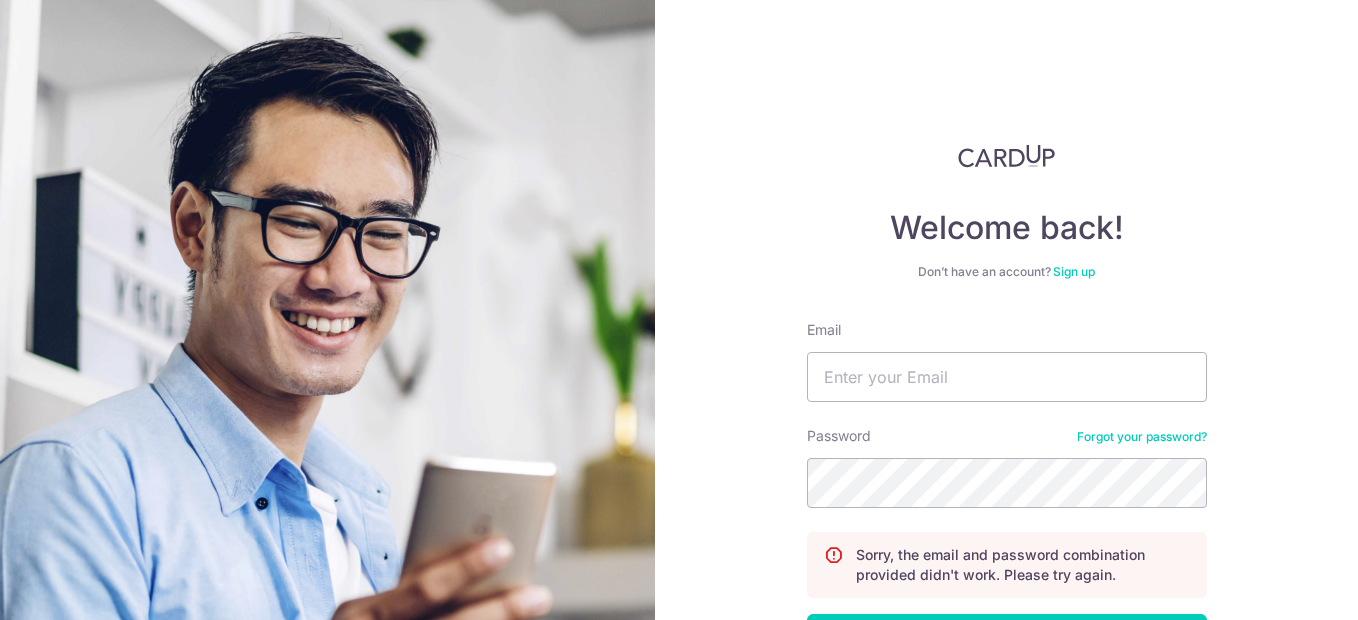 scroll, scrollTop: 0, scrollLeft: 0, axis: both 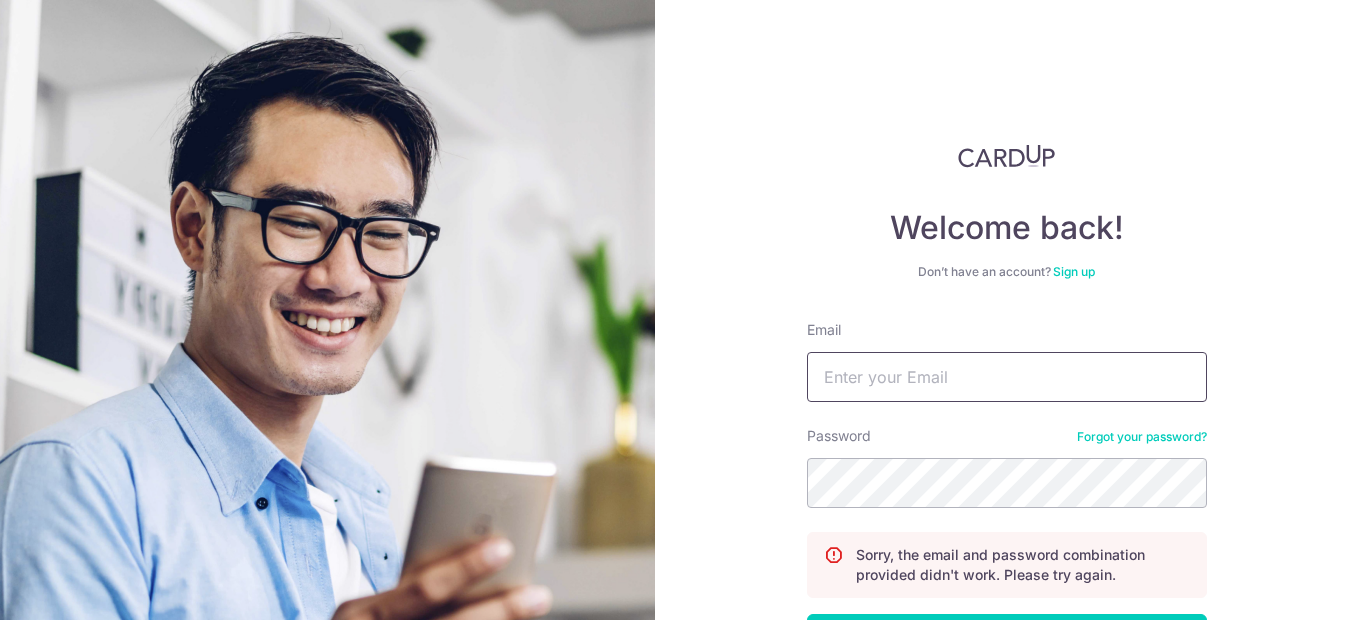 click on "Email" at bounding box center [1007, 377] 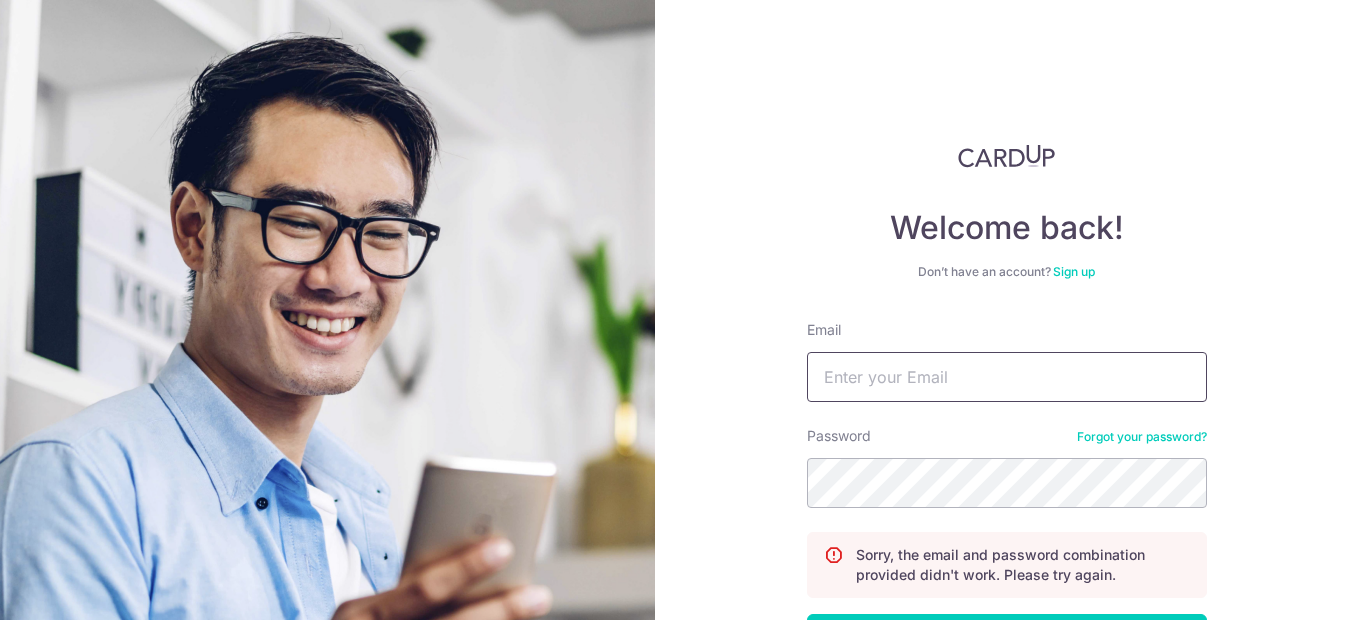 type on "[EMAIL]" 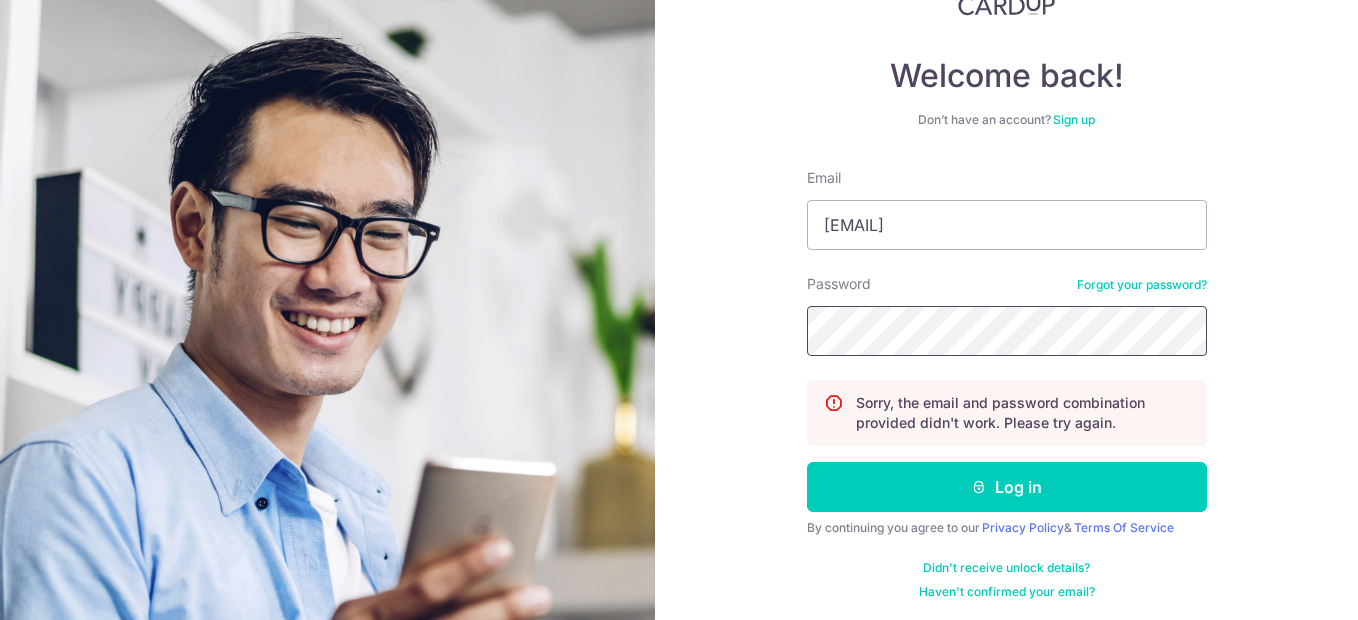 scroll, scrollTop: 156, scrollLeft: 0, axis: vertical 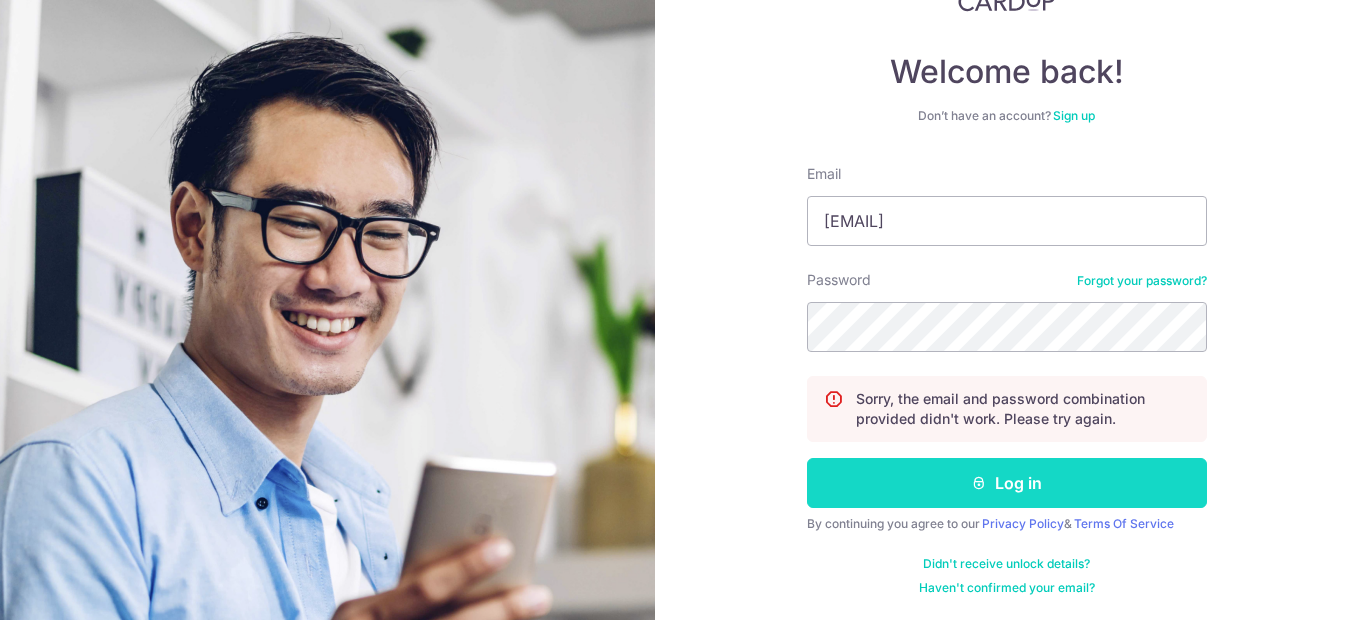 click on "Log in" at bounding box center (1007, 483) 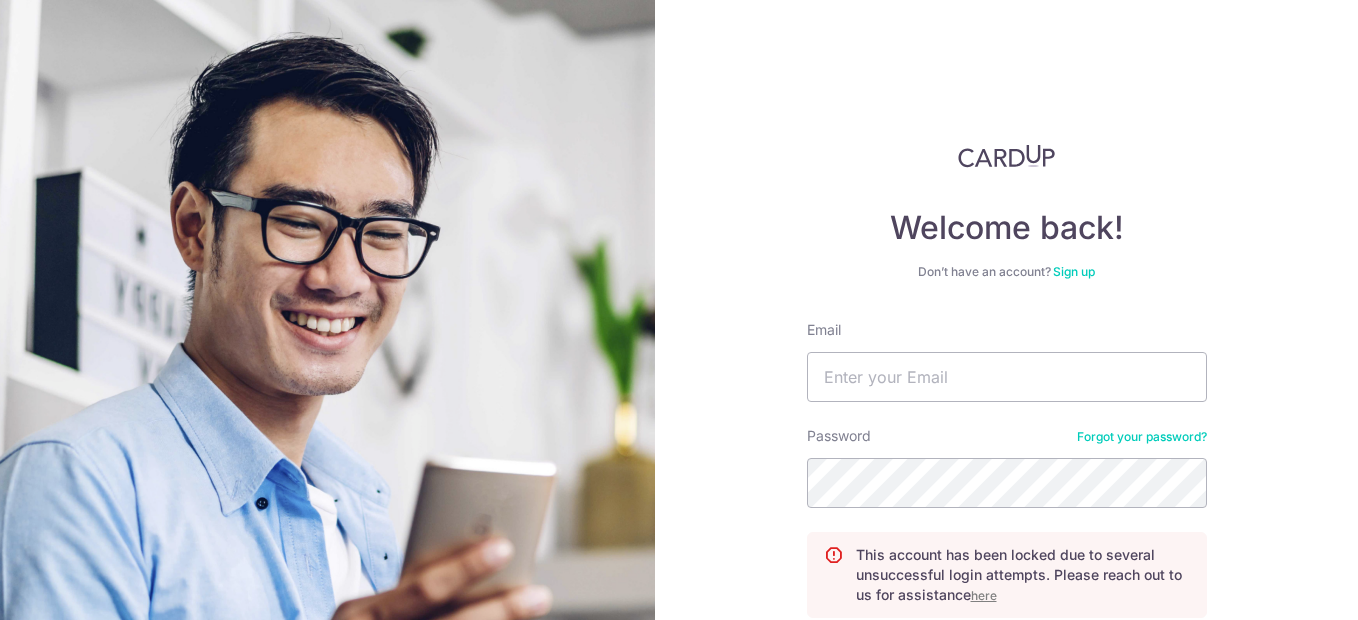 scroll, scrollTop: 0, scrollLeft: 0, axis: both 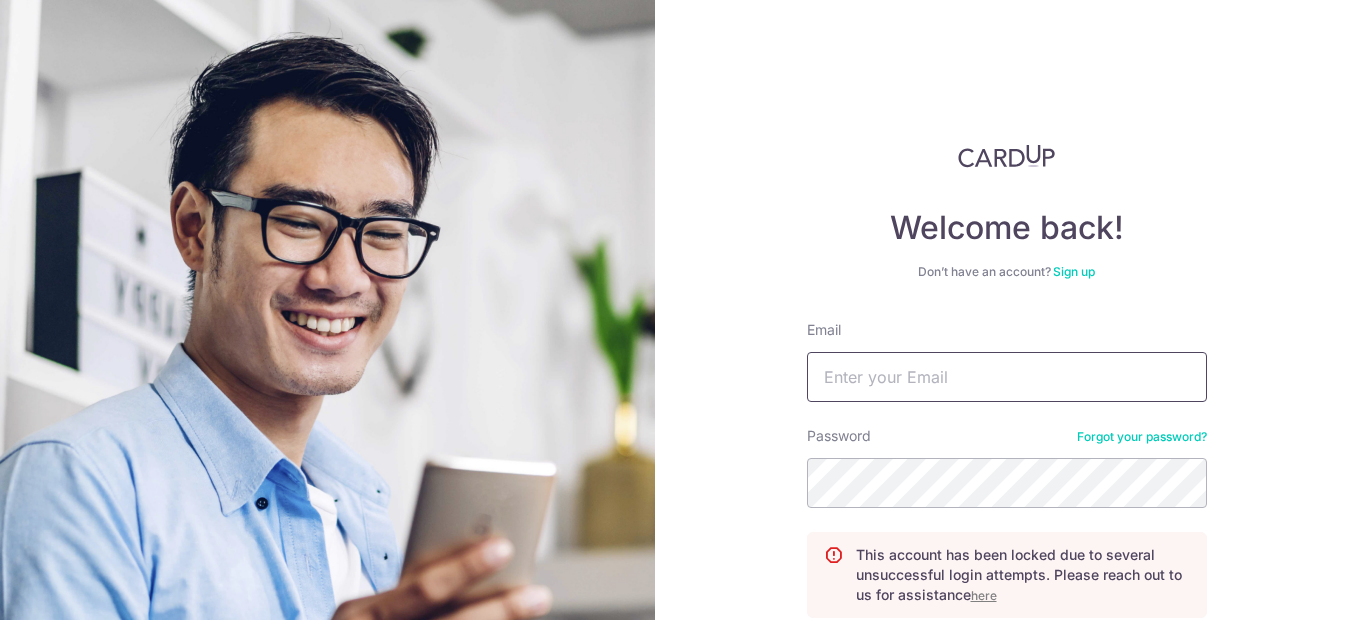 click on "Email" at bounding box center (1007, 377) 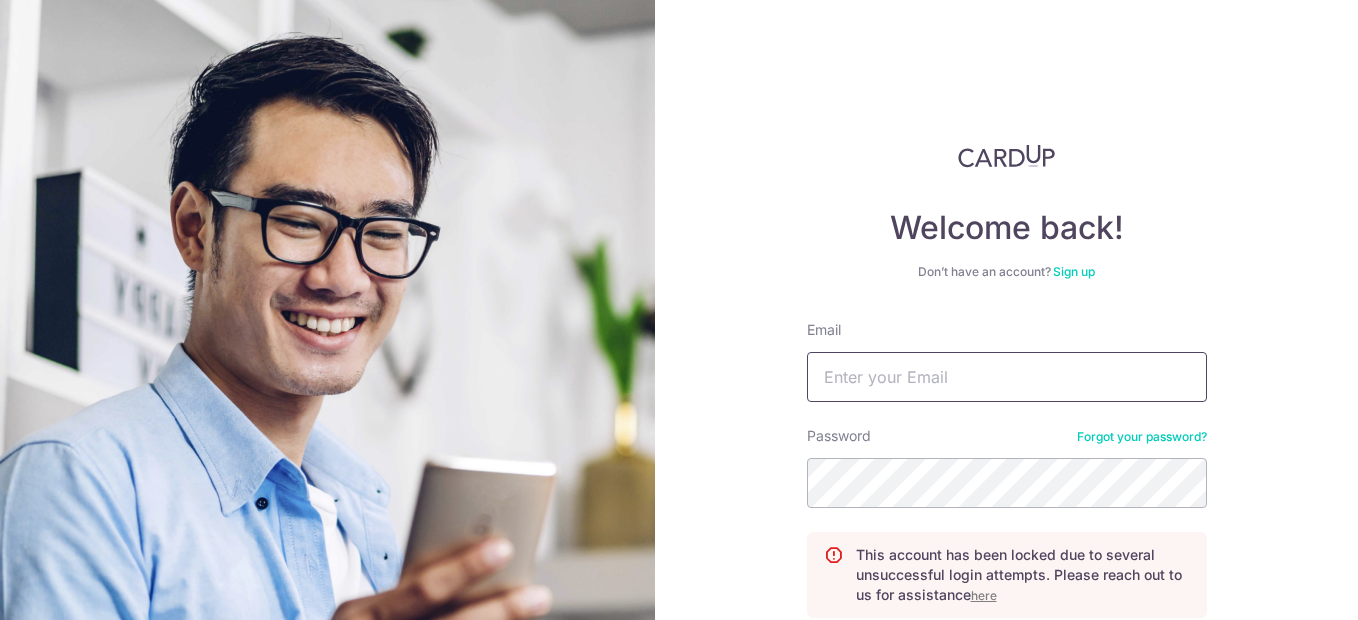 type on "[EMAIL]" 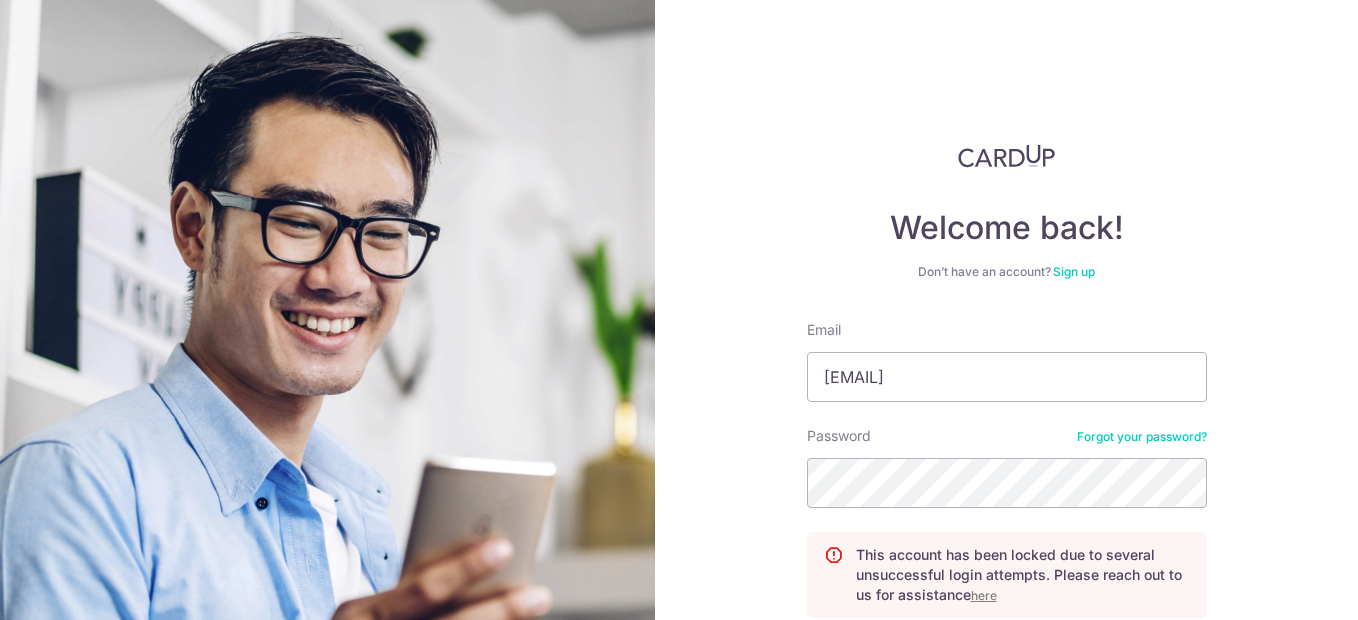 click on "Welcome back!
Don’t have an account?  Sign up
Email
[EMAIL]
Password
Forgot your password?
This account has been locked due to several unsuccessful login attempts. Please reach out to us for assistance  here
Log in
By continuing you agree to our
Privacy Policy
&  Terms Of Service
Didn't receive unlock details?
Haven't confirmed your email?" at bounding box center (1006, 310) 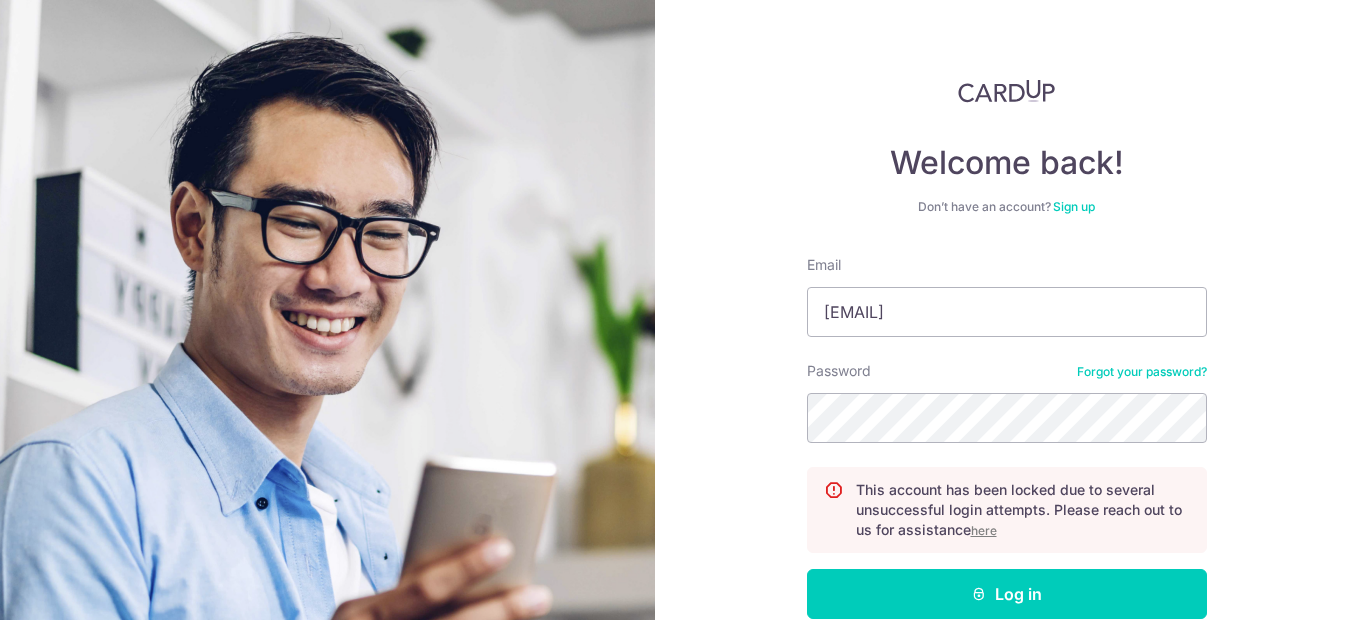 scroll, scrollTop: 100, scrollLeft: 0, axis: vertical 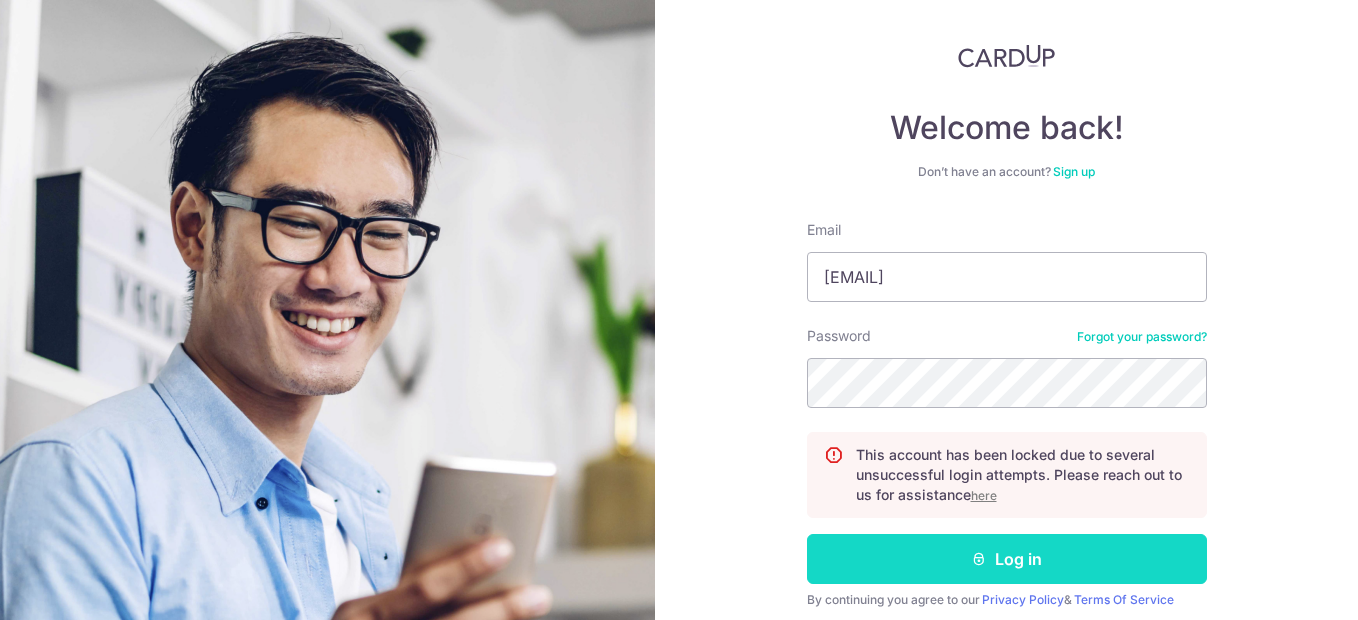 click on "Log in" at bounding box center [1007, 559] 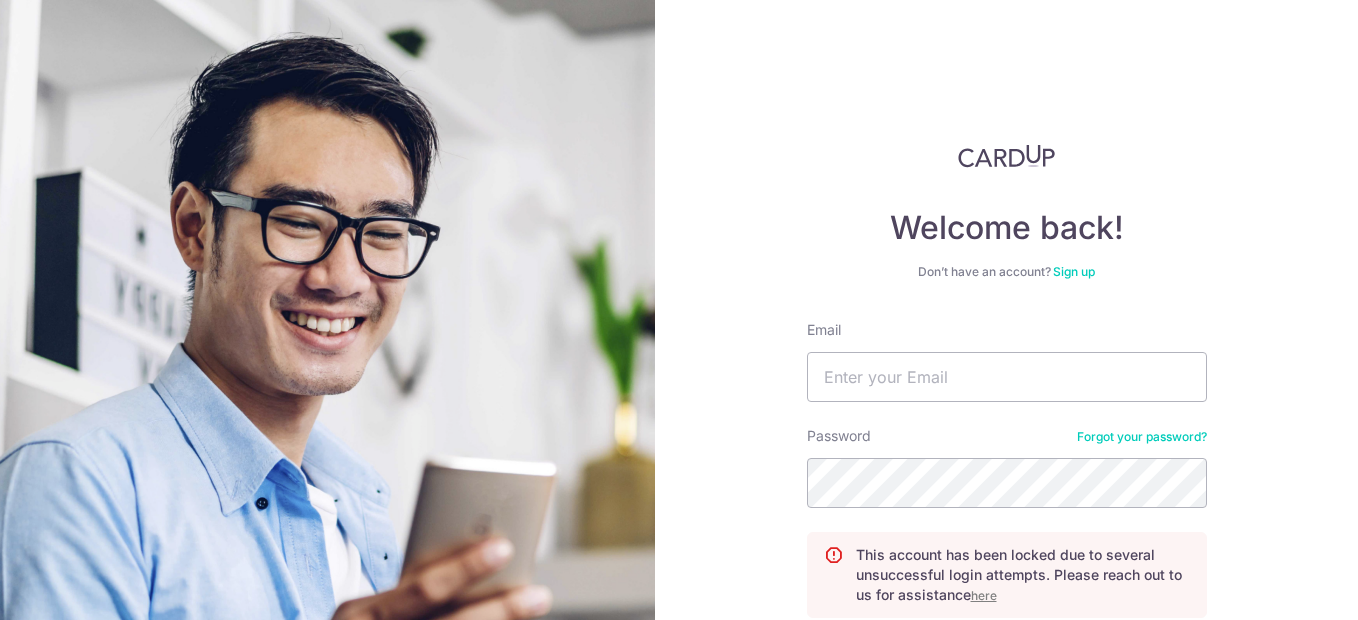 scroll, scrollTop: 0, scrollLeft: 0, axis: both 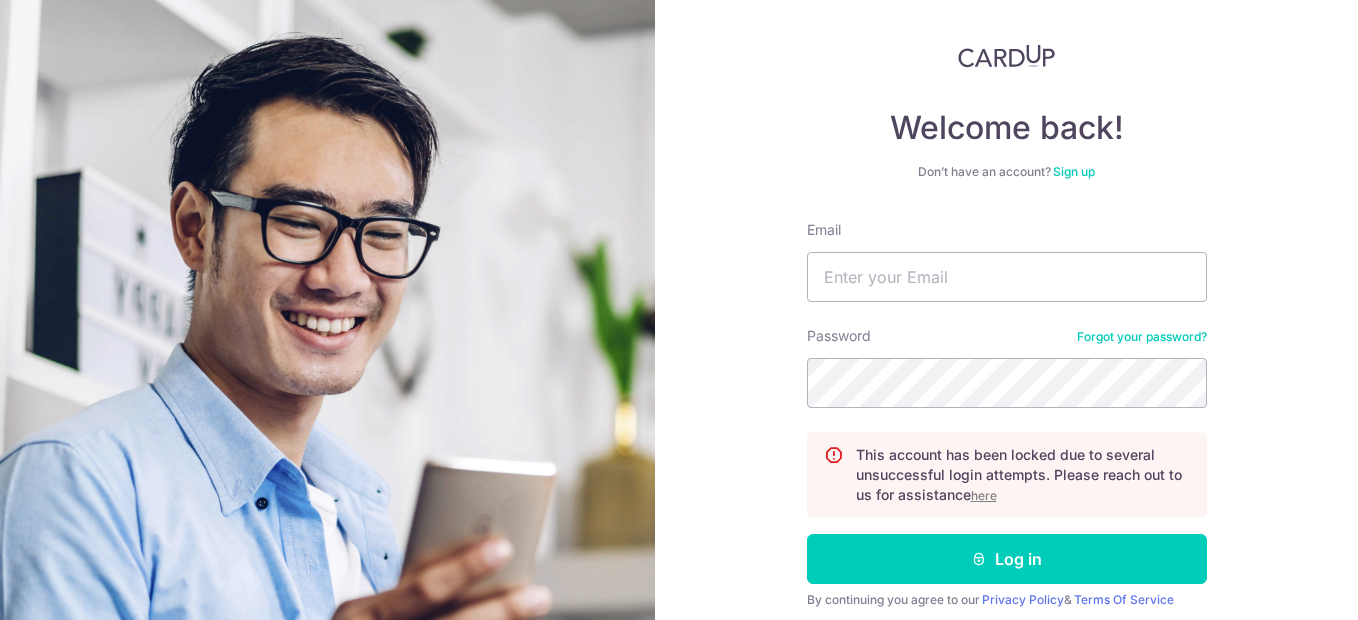 click on "here" at bounding box center [984, 495] 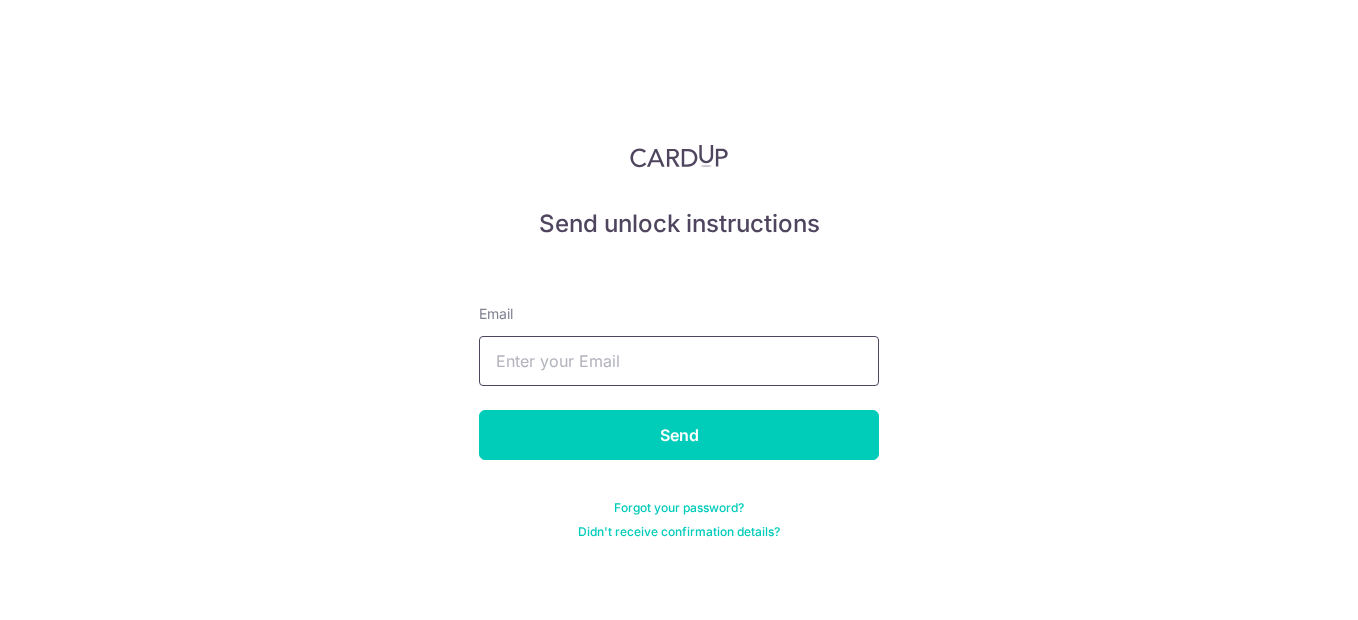 click at bounding box center [679, 361] 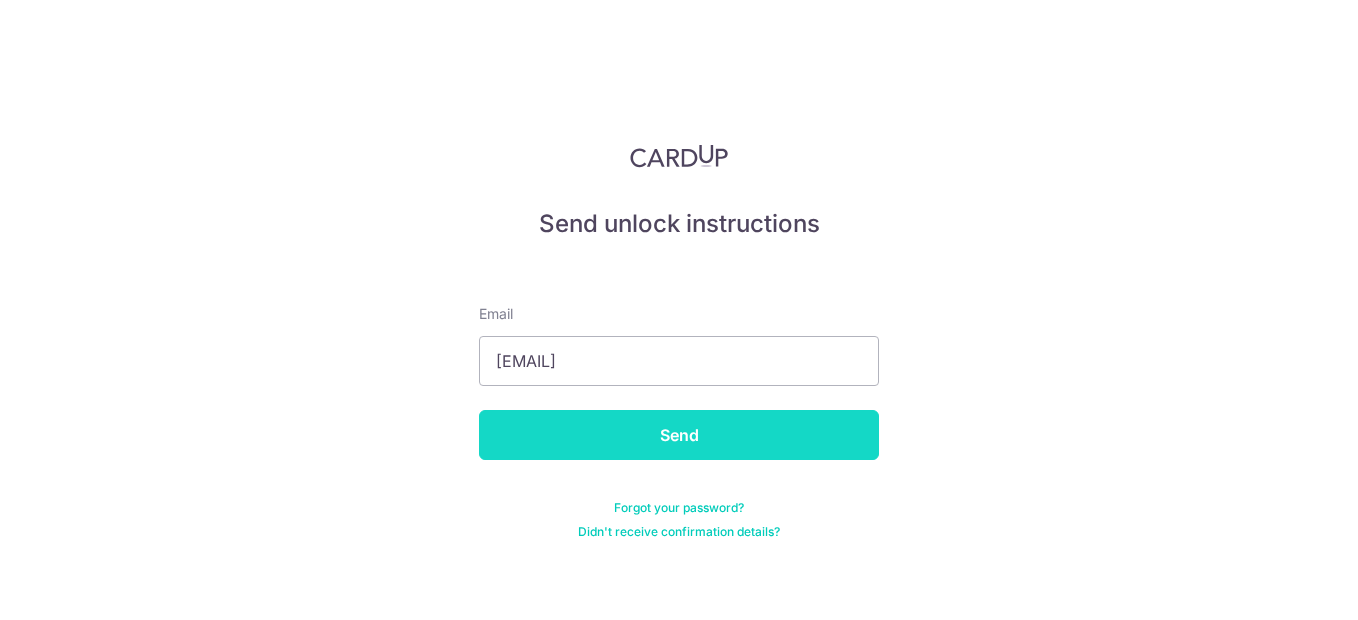 click on "Send" at bounding box center (679, 435) 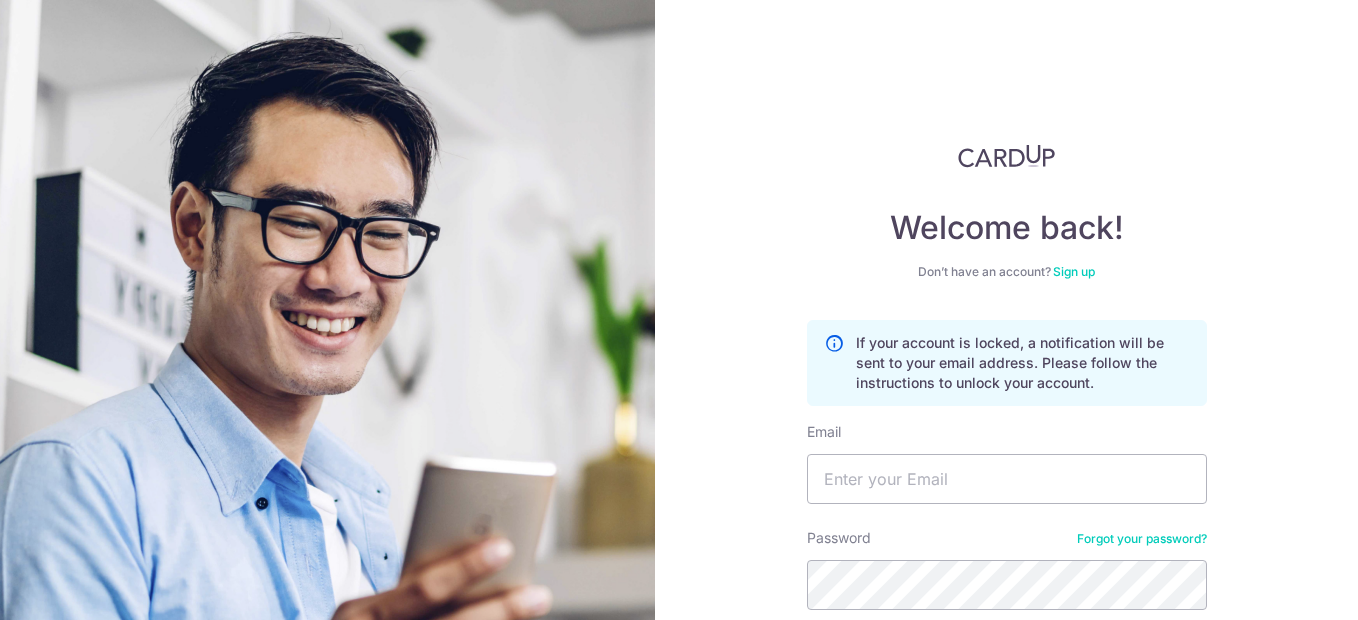 scroll, scrollTop: 0, scrollLeft: 0, axis: both 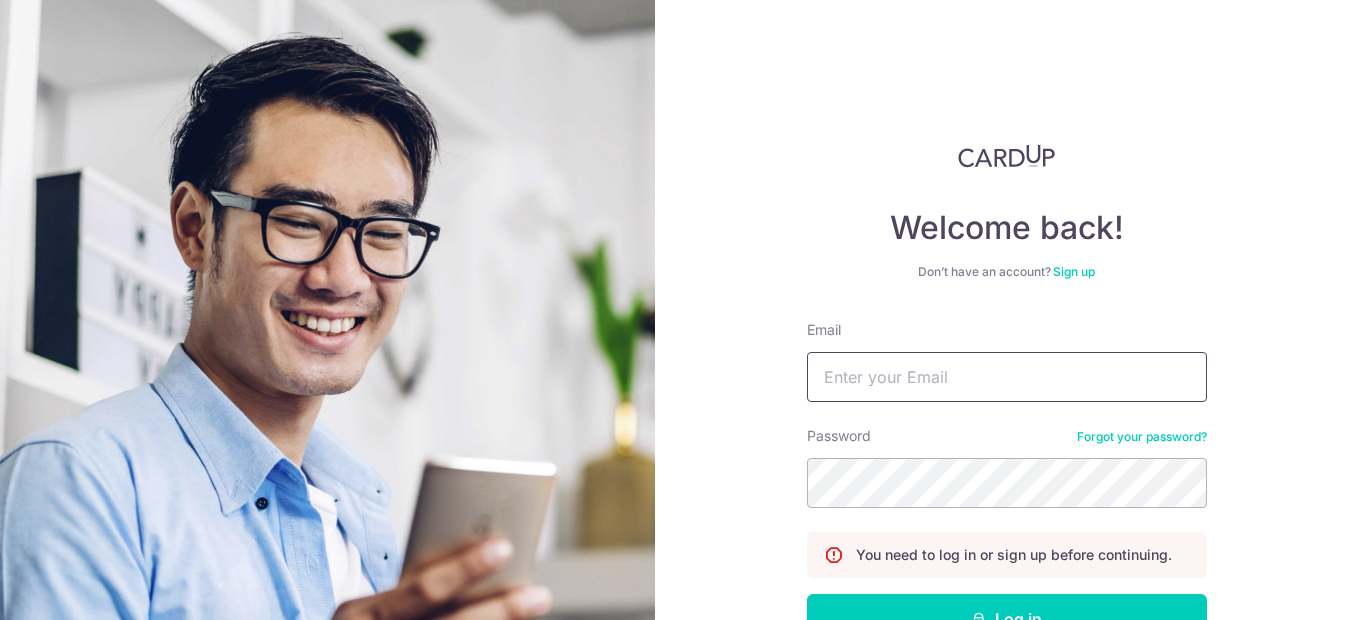 type on "[EMAIL]" 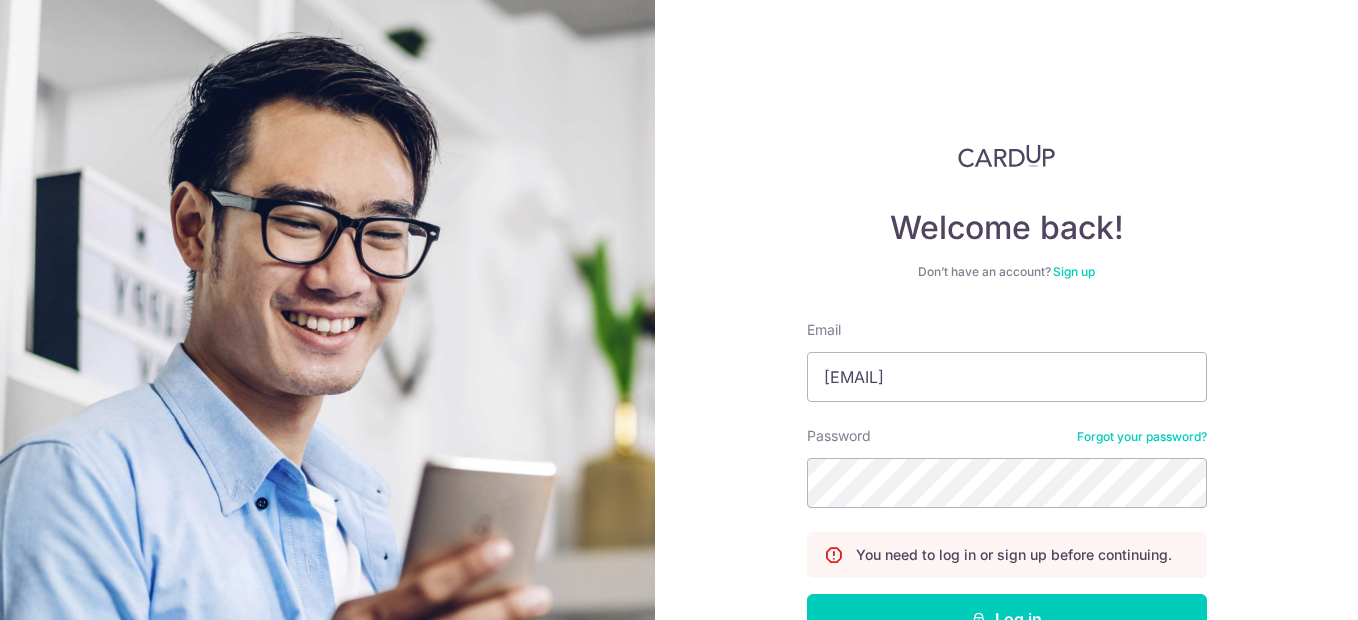 click on "Welcome back!
Don’t have an account?  Sign up
Email
gavinleekc@hotmail.com
Password
Forgot your password?
You need to log in or sign up before continuing.
Log in
By continuing you agree to our
Privacy Policy
&  Terms Of Service
Didn't receive unlock details?
Haven't confirmed your email?" at bounding box center [1006, 310] 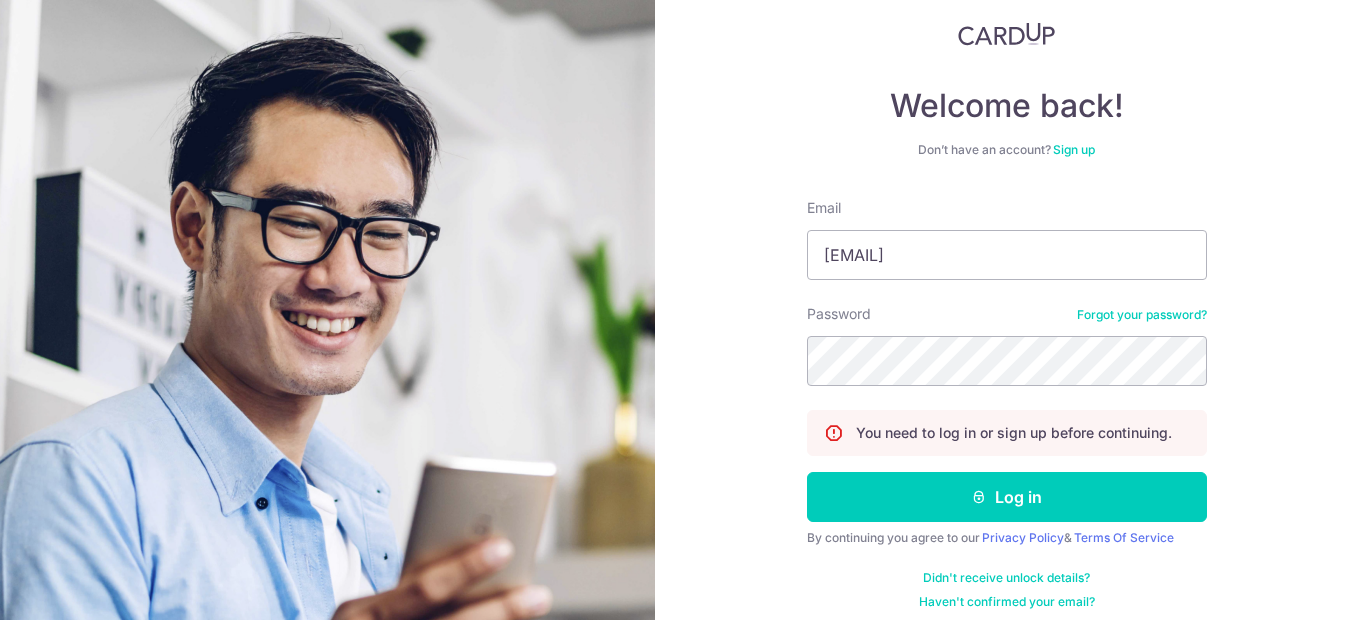 scroll, scrollTop: 136, scrollLeft: 0, axis: vertical 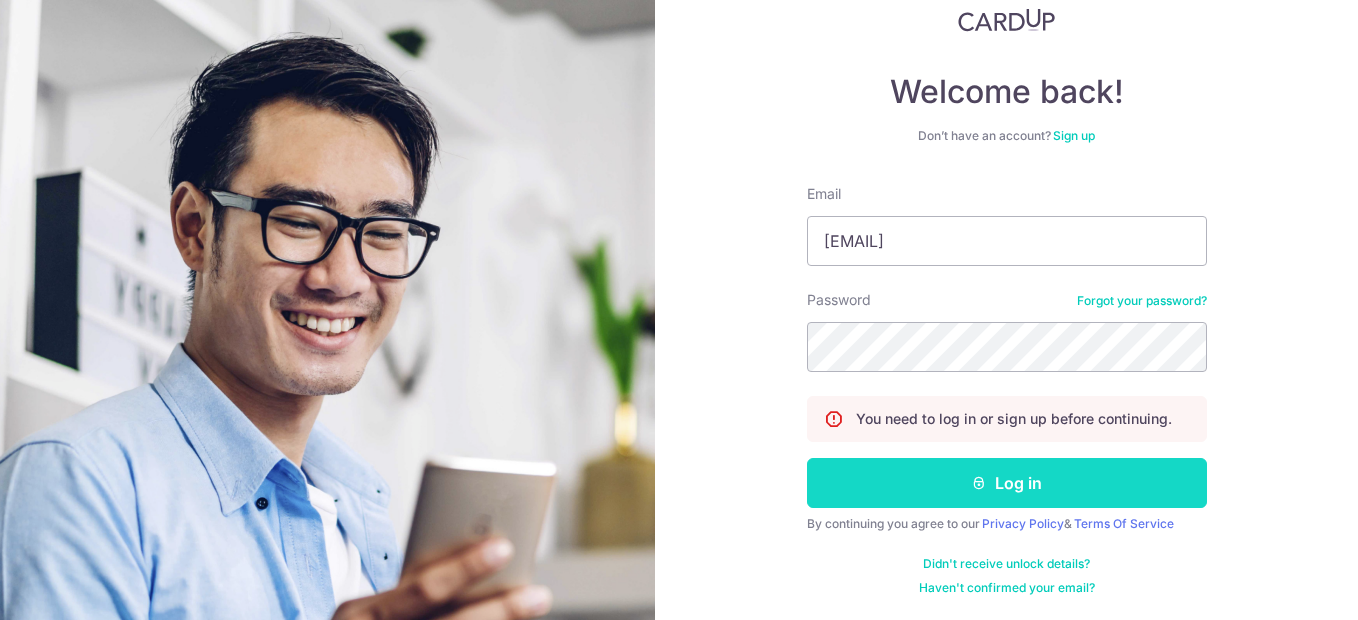 click on "Log in" at bounding box center (1007, 483) 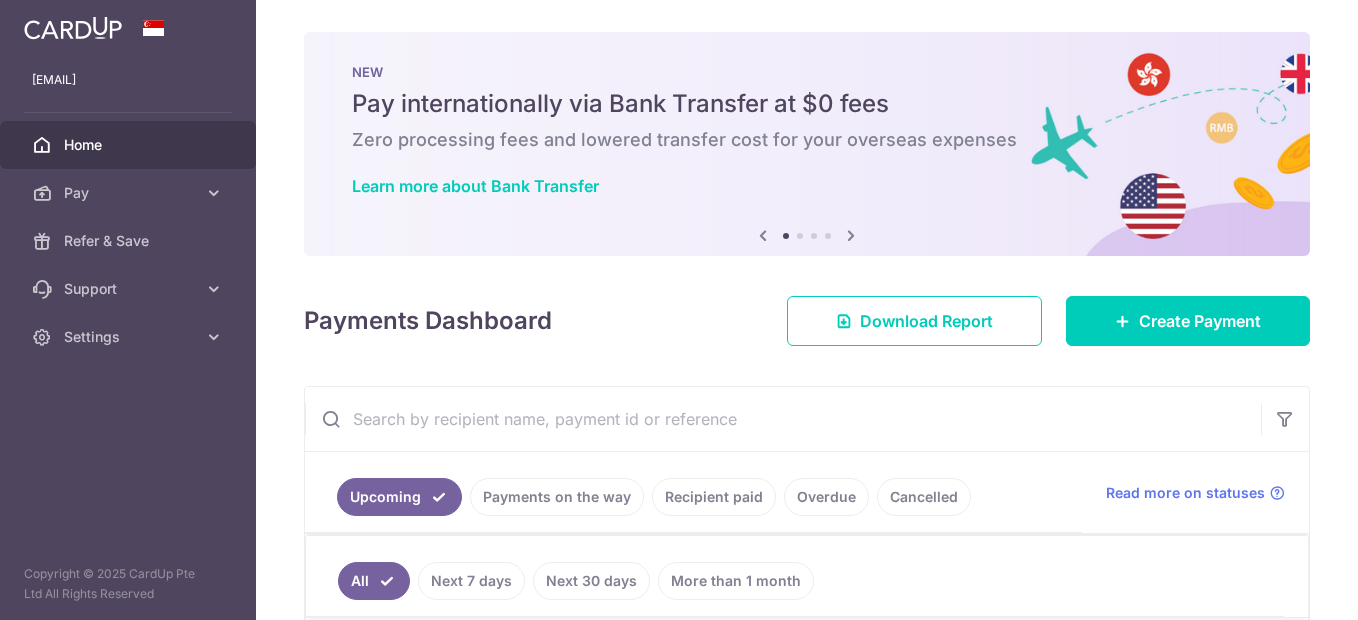 scroll, scrollTop: 0, scrollLeft: 0, axis: both 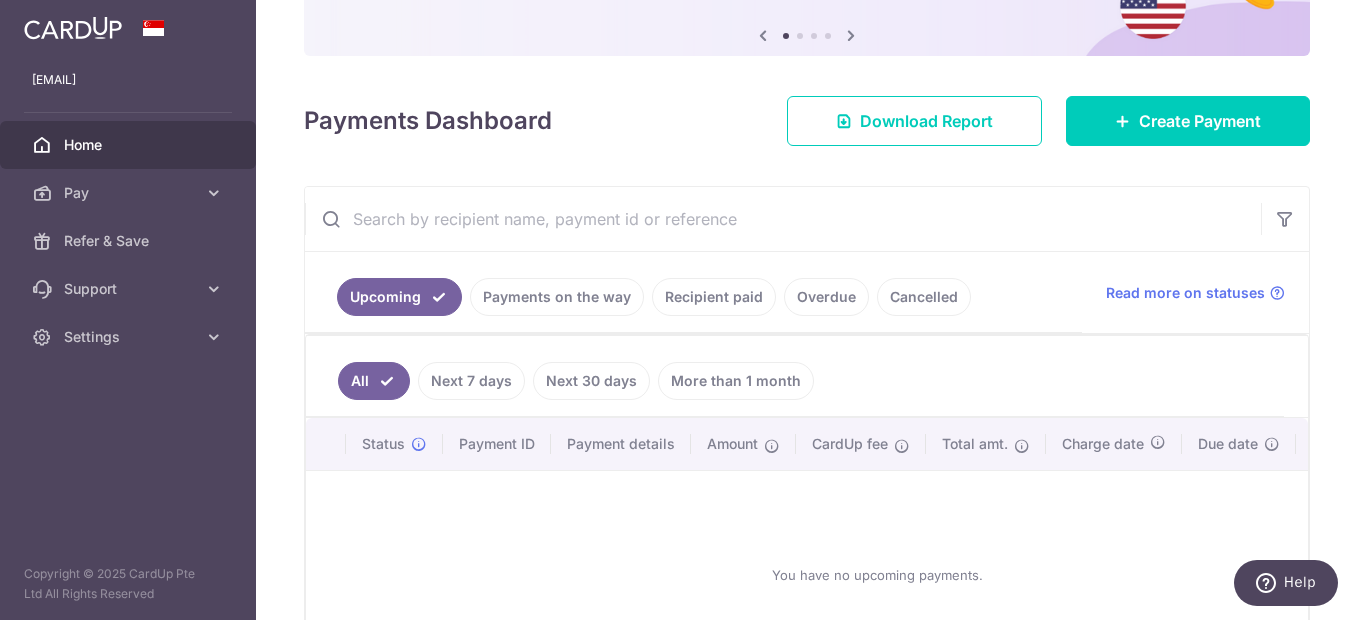 click on "Payments on the way" at bounding box center (557, 297) 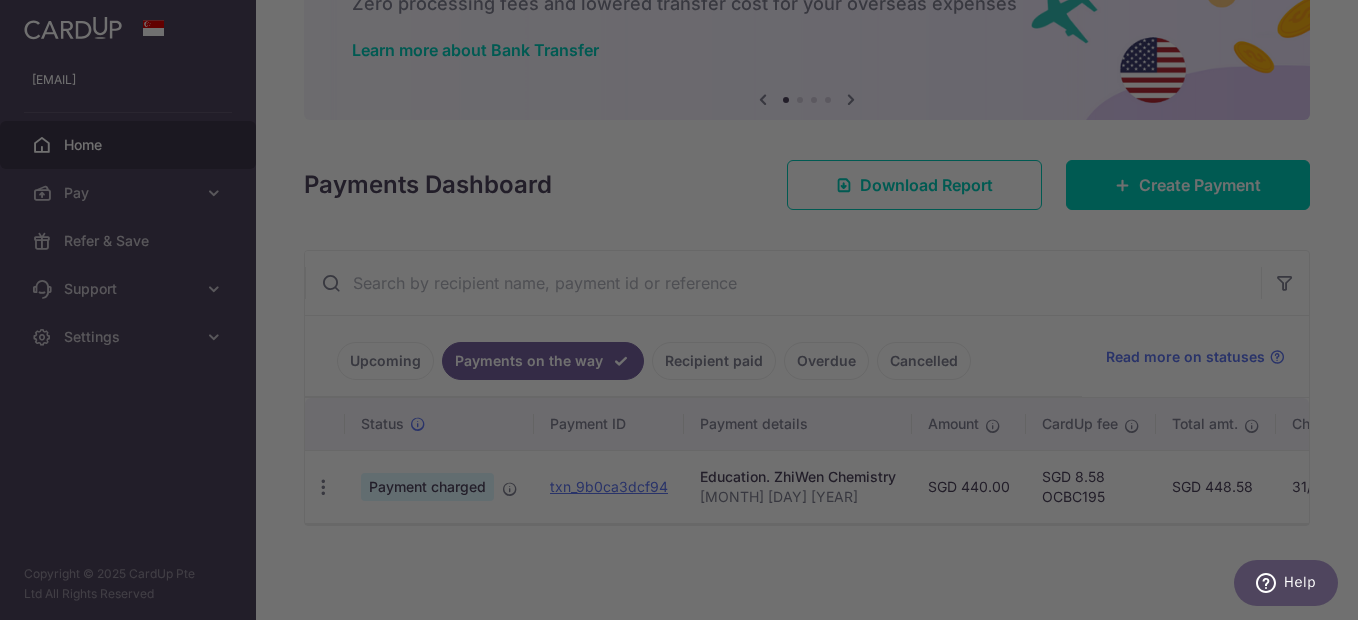 scroll, scrollTop: 146, scrollLeft: 0, axis: vertical 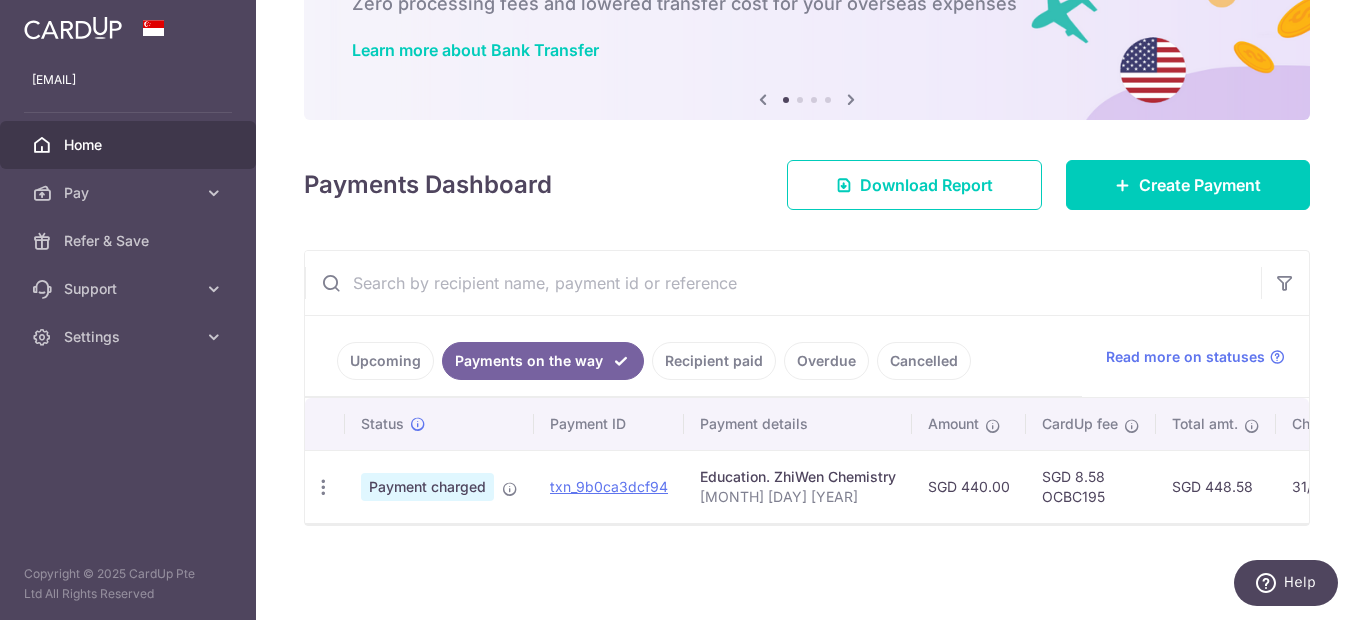 drag, startPoint x: 378, startPoint y: 351, endPoint x: 337, endPoint y: 369, distance: 44.777225 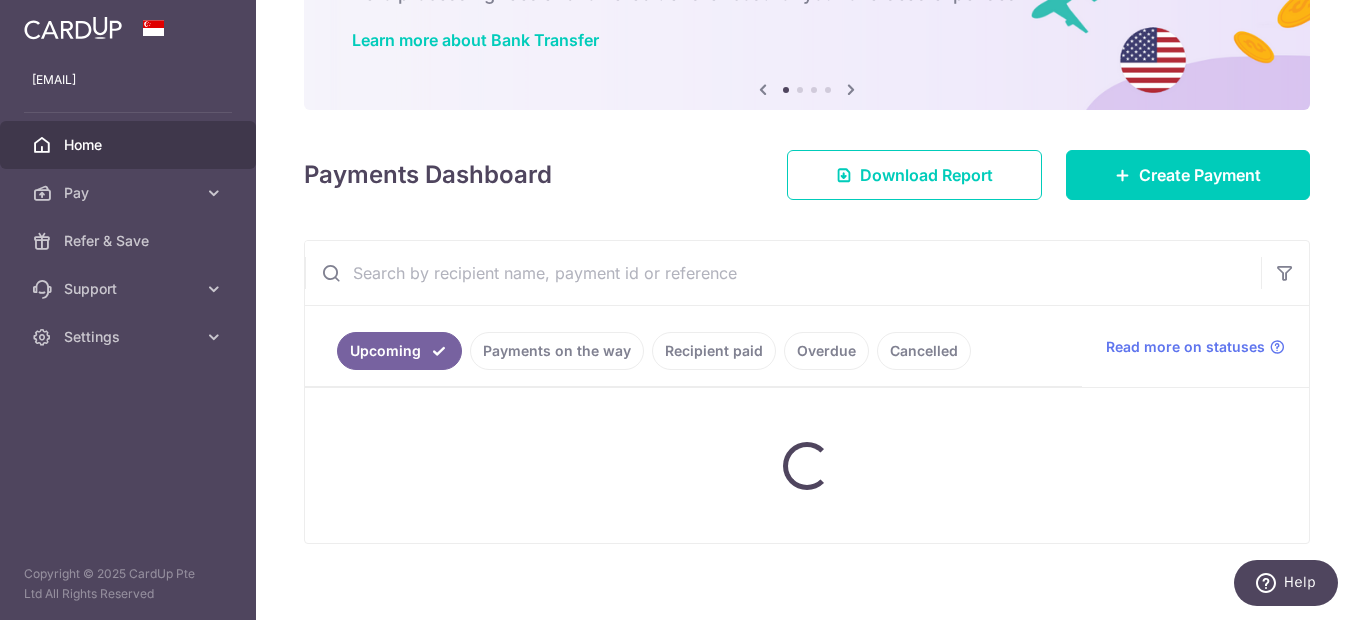 scroll, scrollTop: 200, scrollLeft: 0, axis: vertical 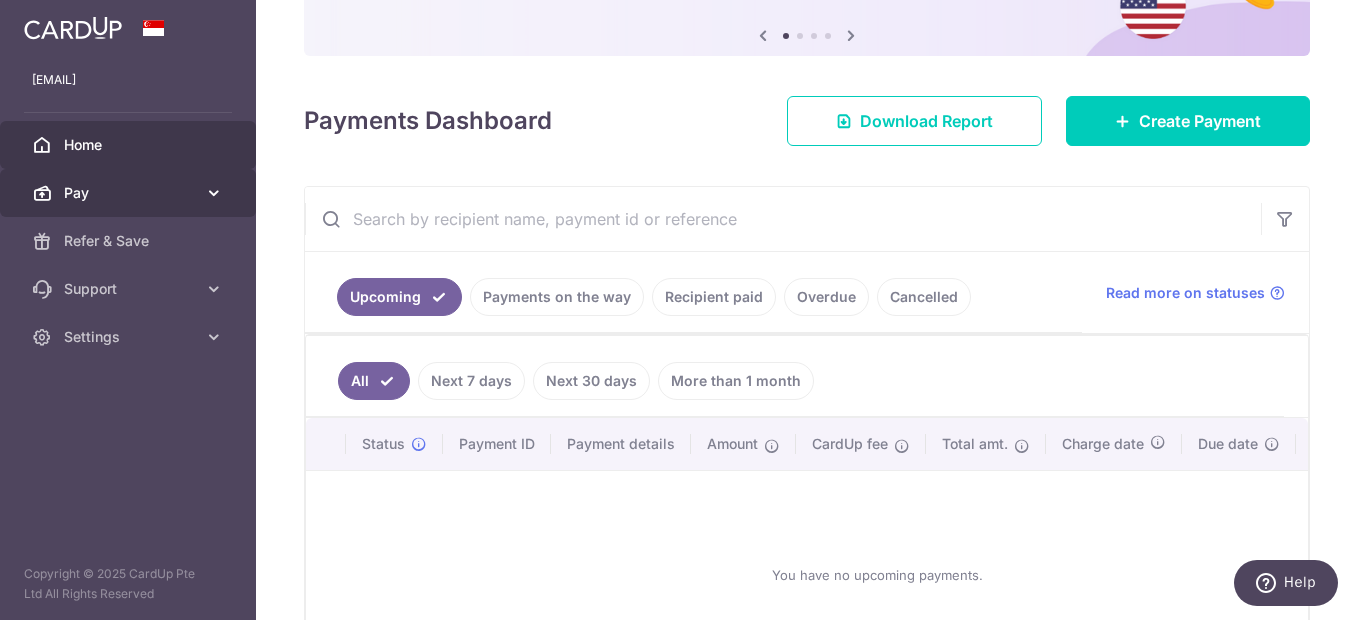 click on "Pay" at bounding box center [130, 193] 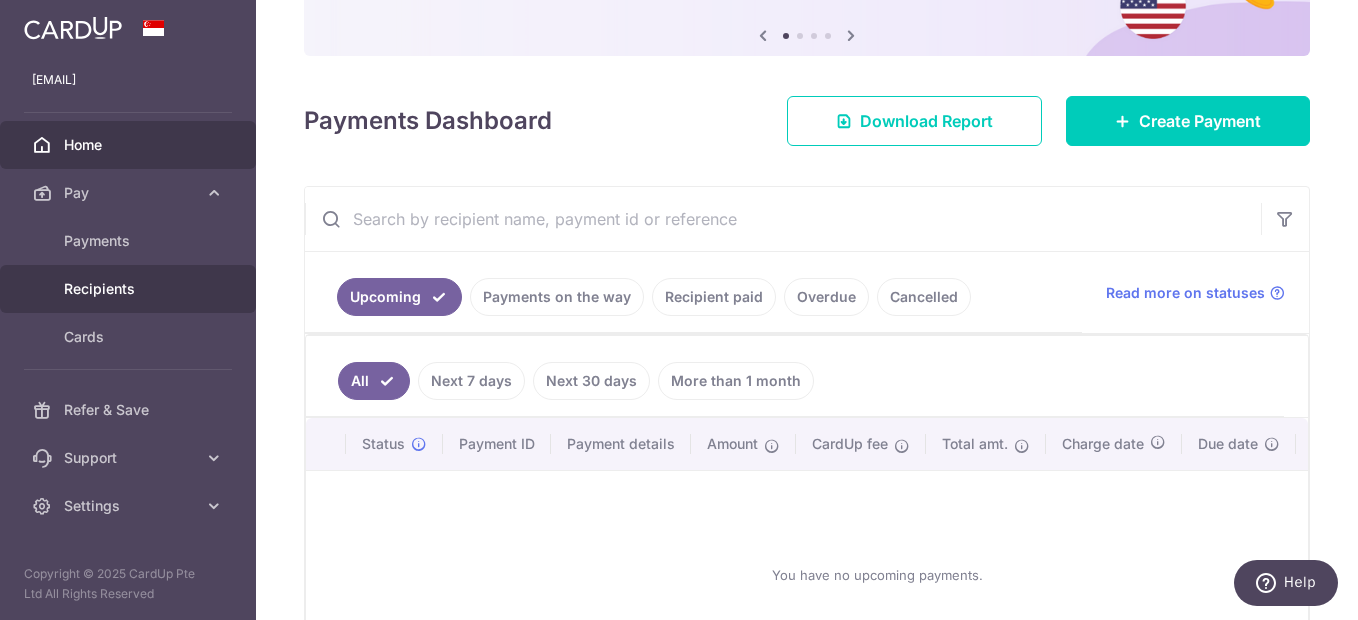 click on "Recipients" at bounding box center (130, 289) 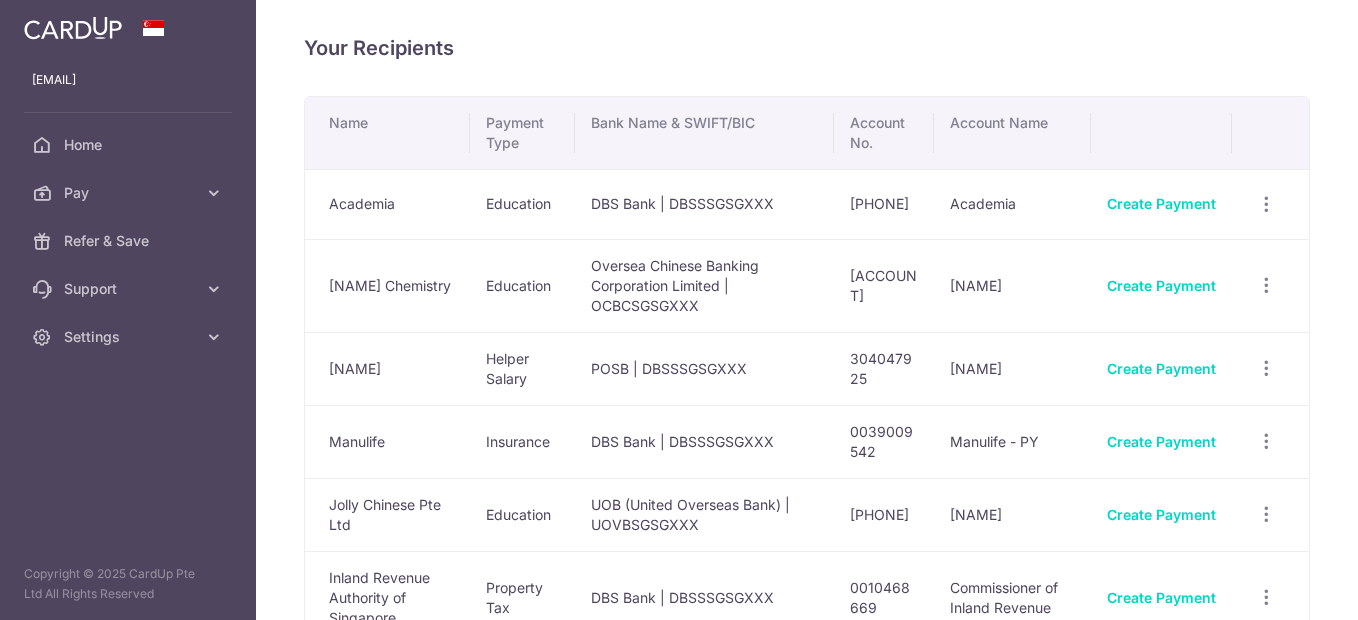 scroll, scrollTop: 0, scrollLeft: 0, axis: both 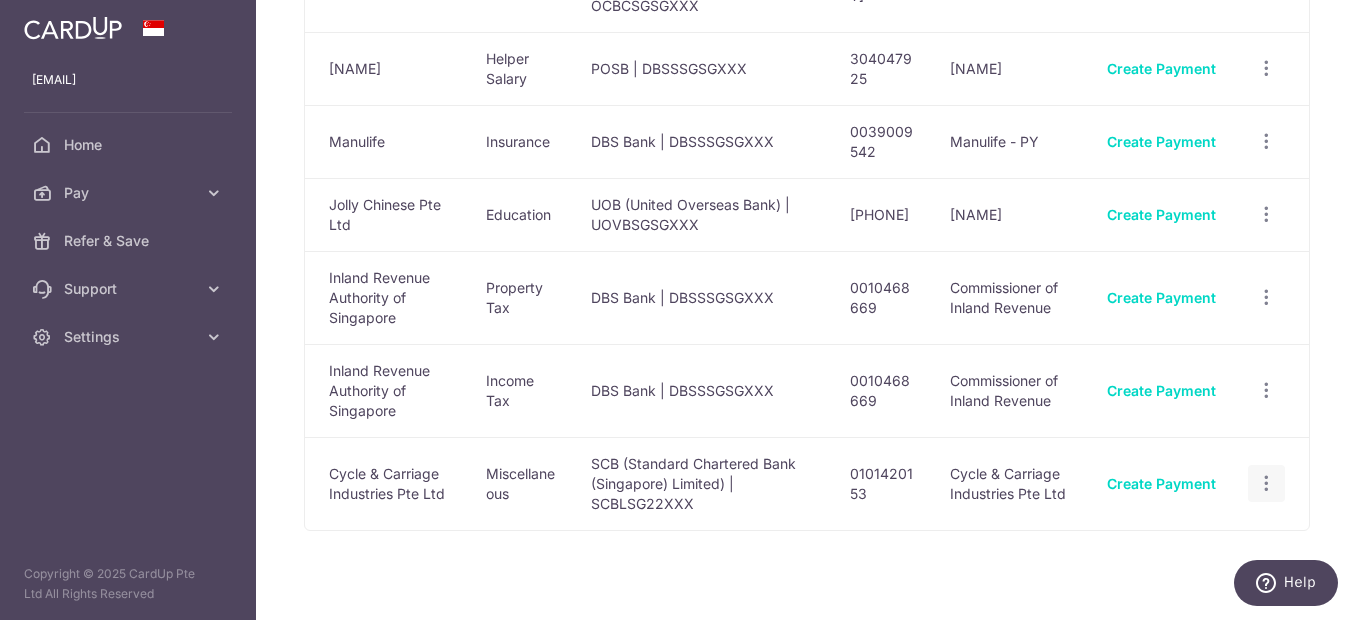 click at bounding box center (1266, -96) 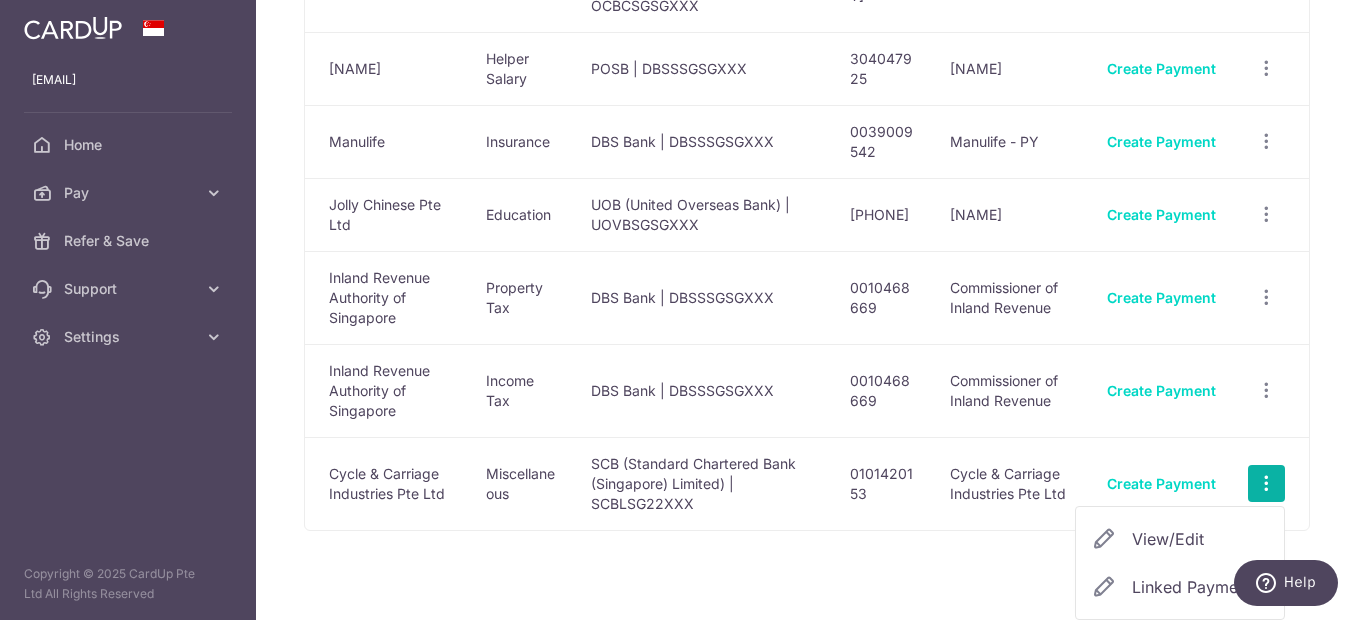 click on "Your Recipients
Name
Payment Type
Bank Name & SWIFT/BIC
Account No.
Account Name
Academia
Education
DBS Bank | DBSSSGSGXXX
0489039744
Academia
Create Payment
View/Edit
Linked Payments
ZhiWen Chemistry
Education
609183587001
ZhiWen" at bounding box center [807, 310] 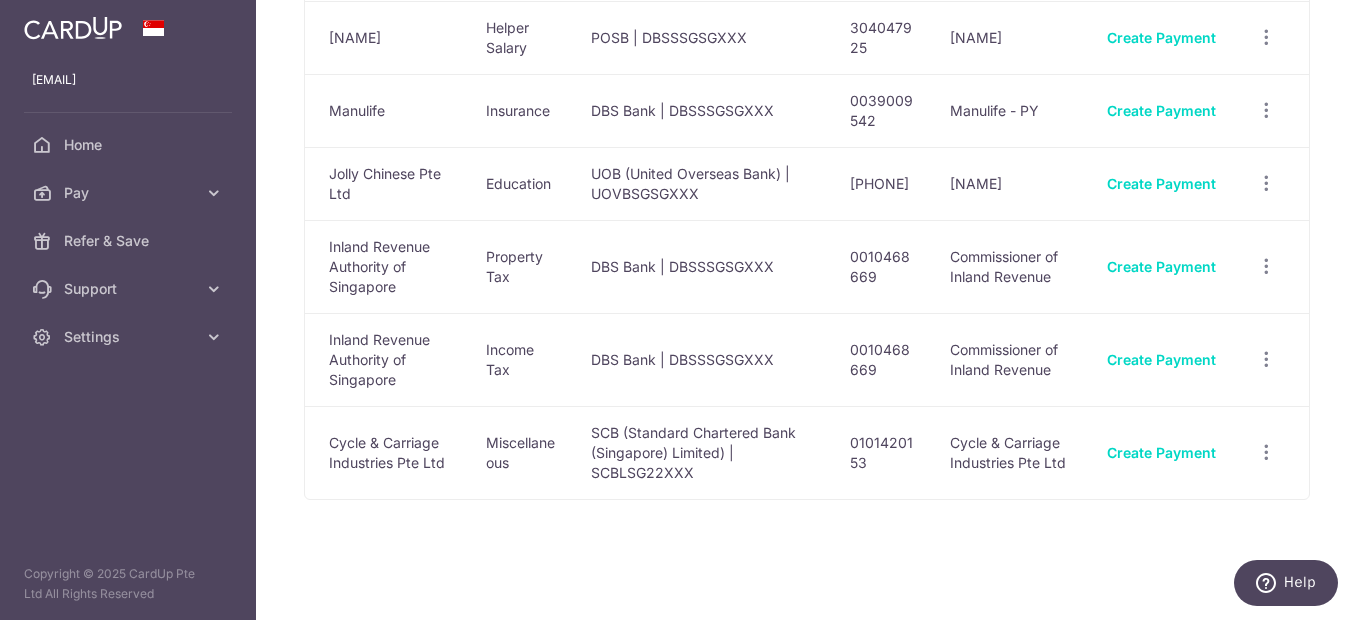 scroll, scrollTop: 348, scrollLeft: 0, axis: vertical 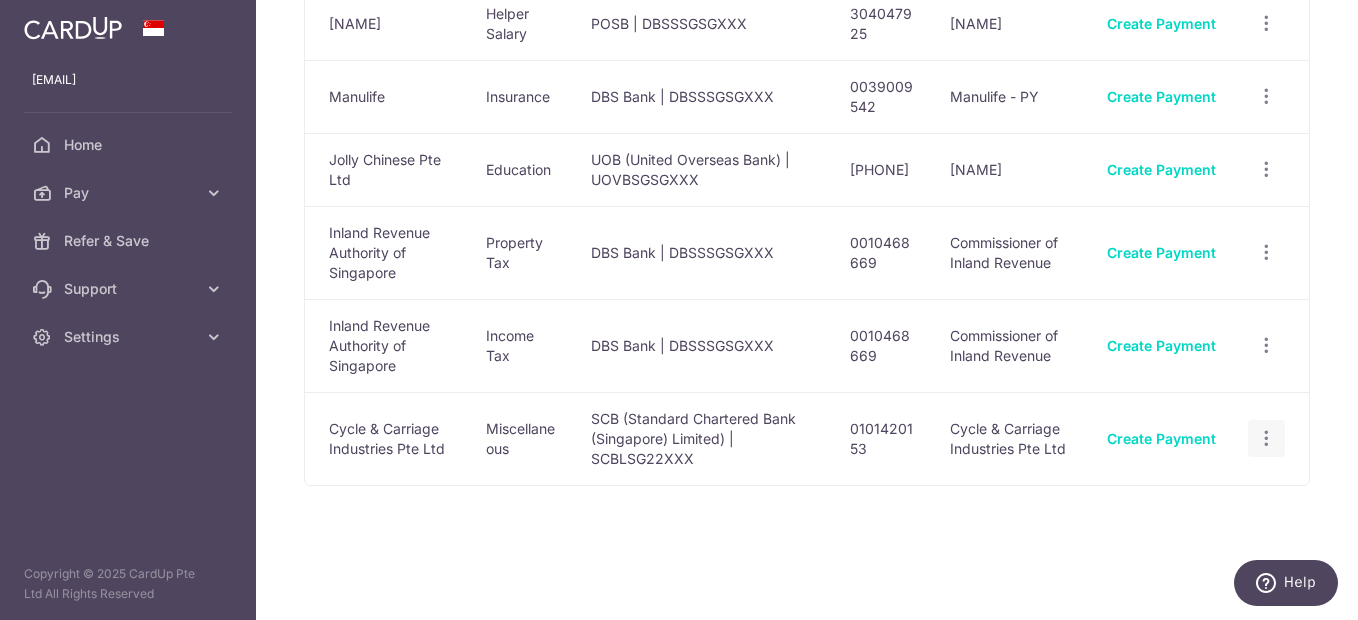 click at bounding box center [1266, -141] 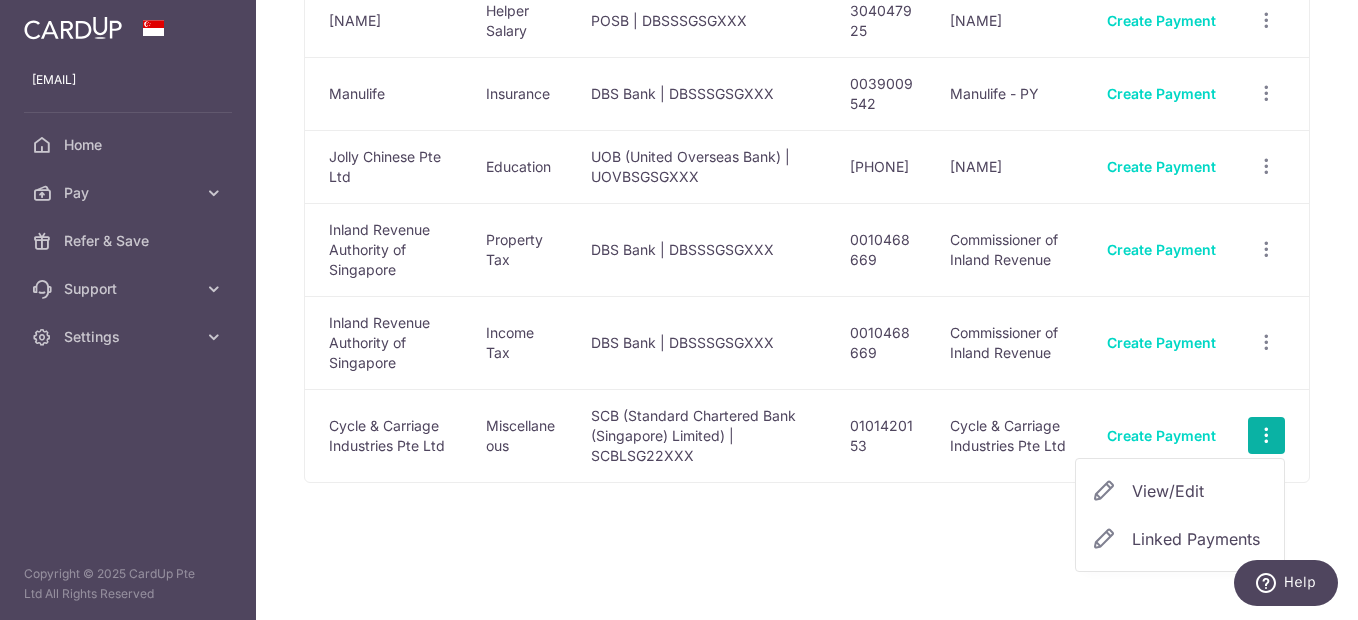 click on "View/Edit" at bounding box center (1200, 491) 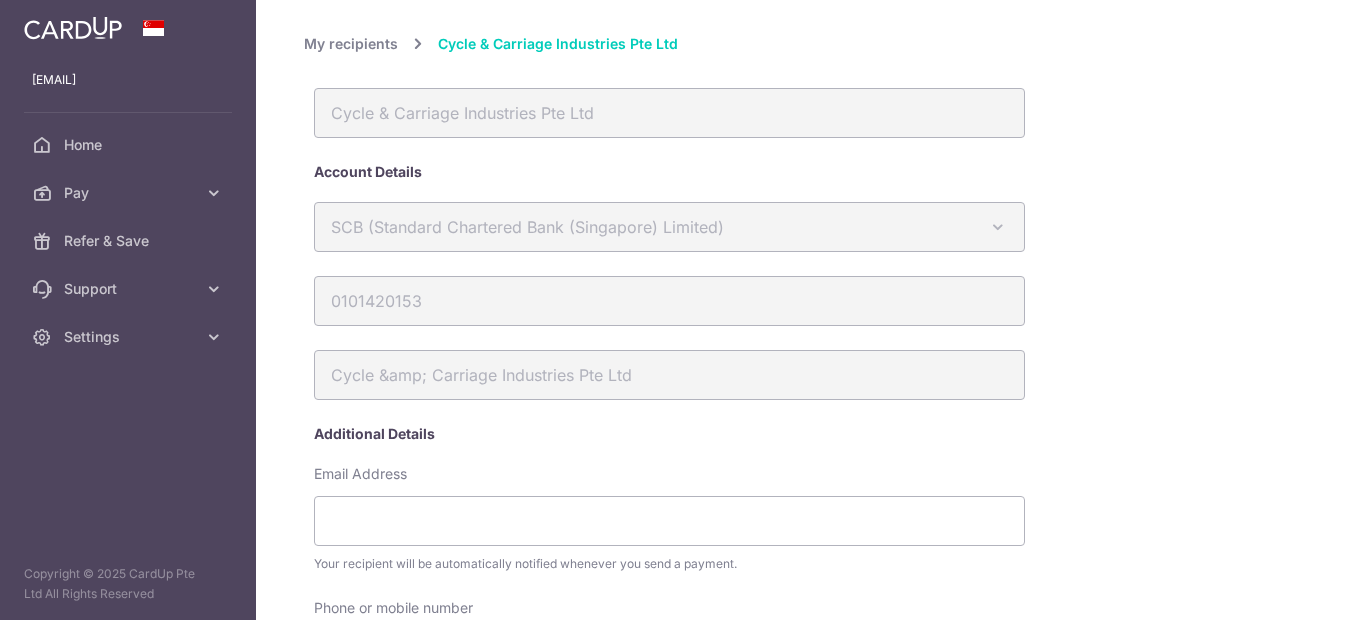 scroll, scrollTop: 0, scrollLeft: 0, axis: both 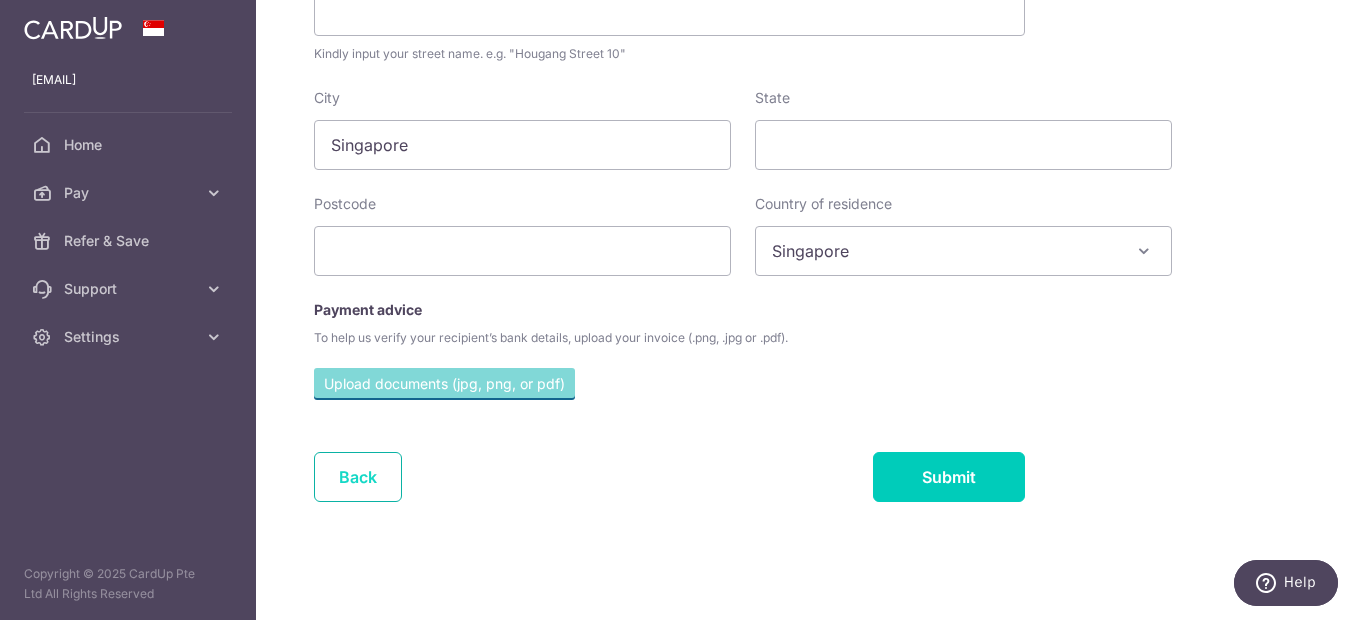 click on "Back" at bounding box center (358, 477) 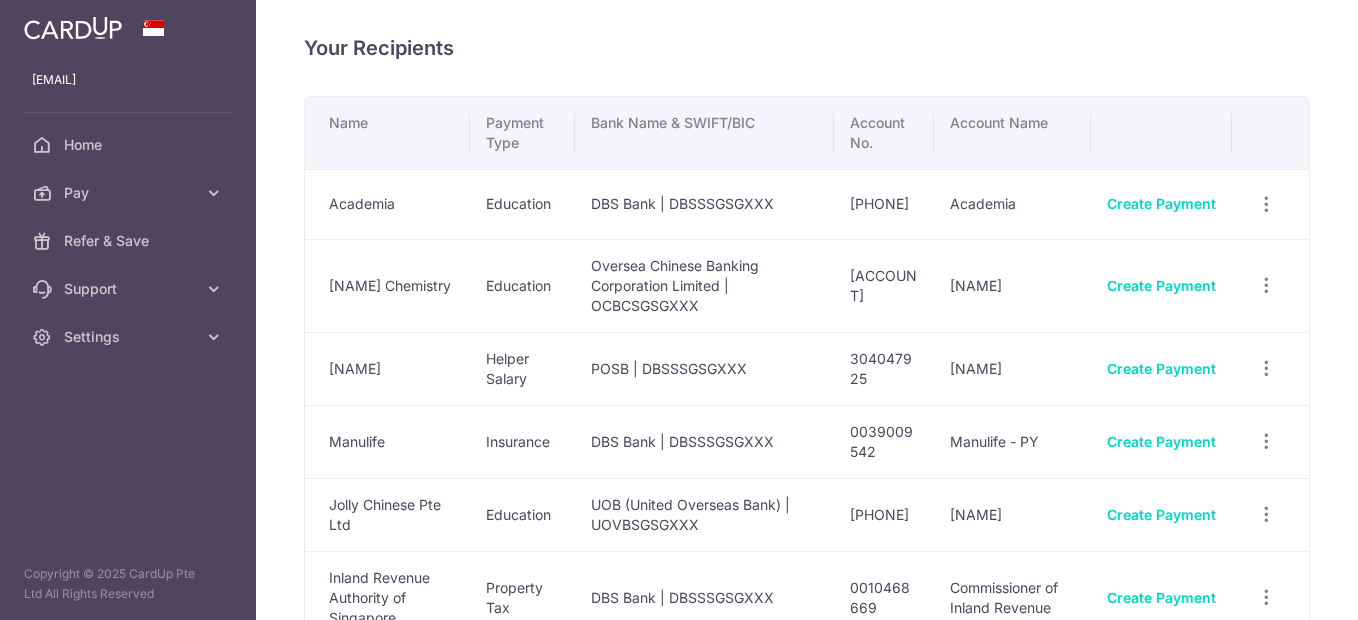 scroll, scrollTop: 0, scrollLeft: 0, axis: both 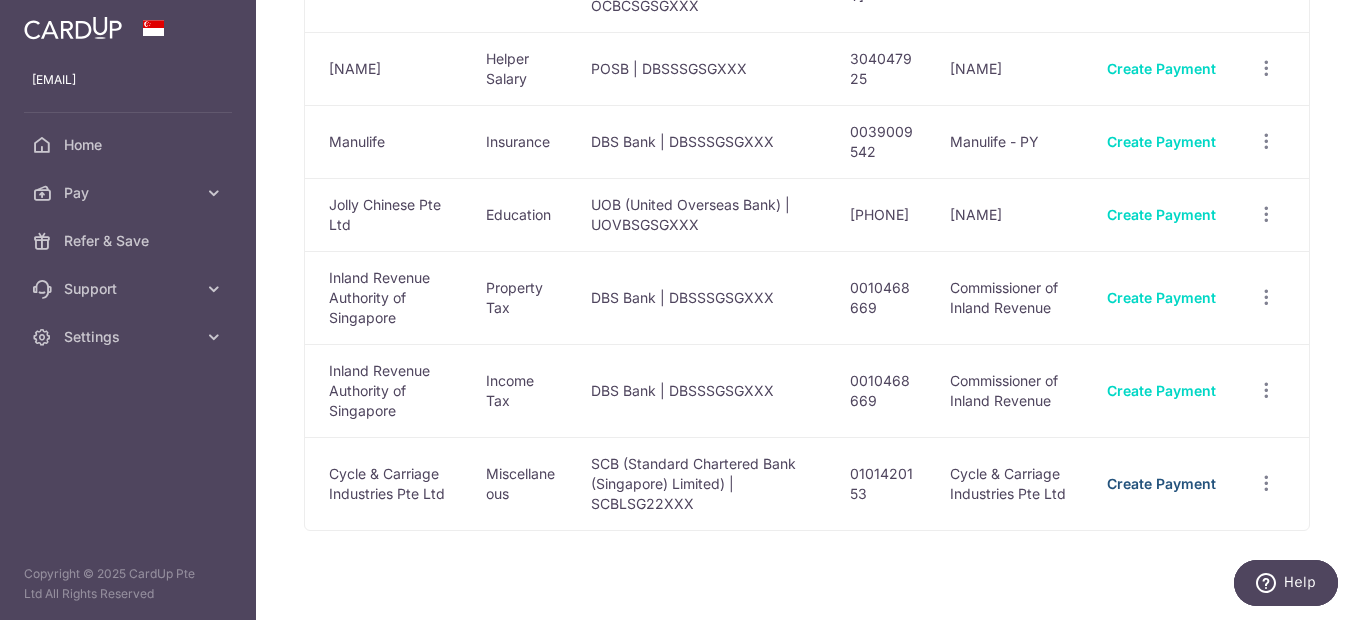 click on "Create Payment" at bounding box center [1161, 483] 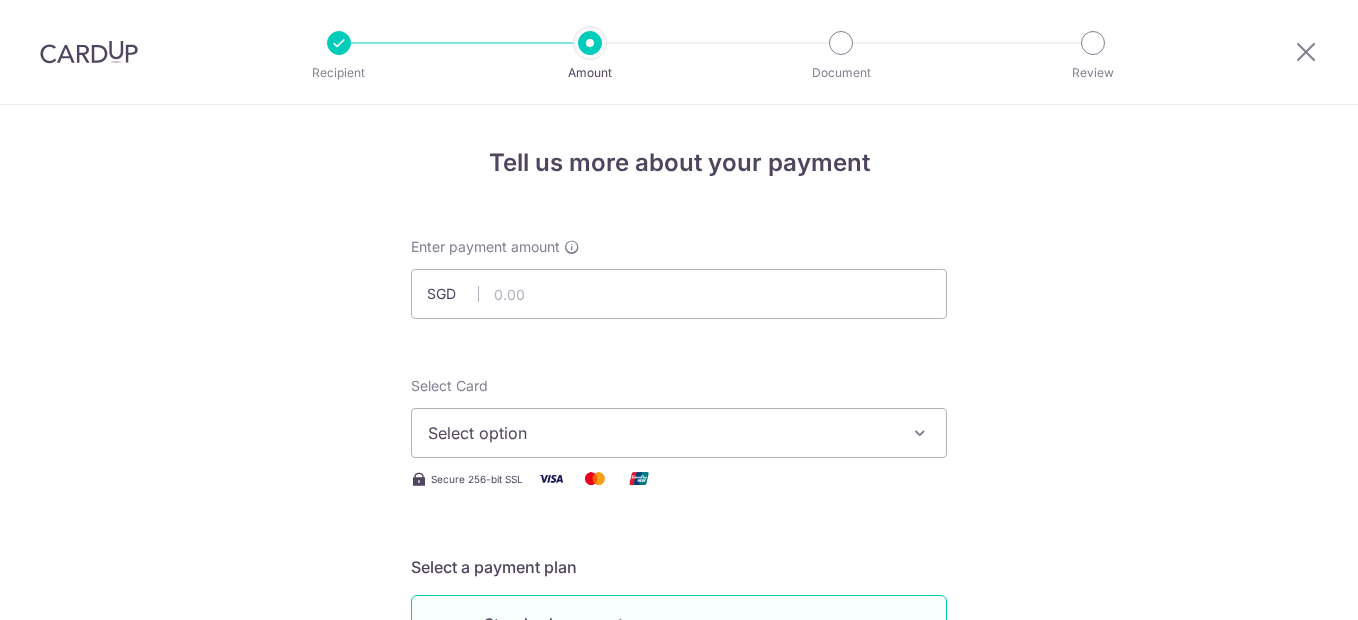 scroll, scrollTop: 0, scrollLeft: 0, axis: both 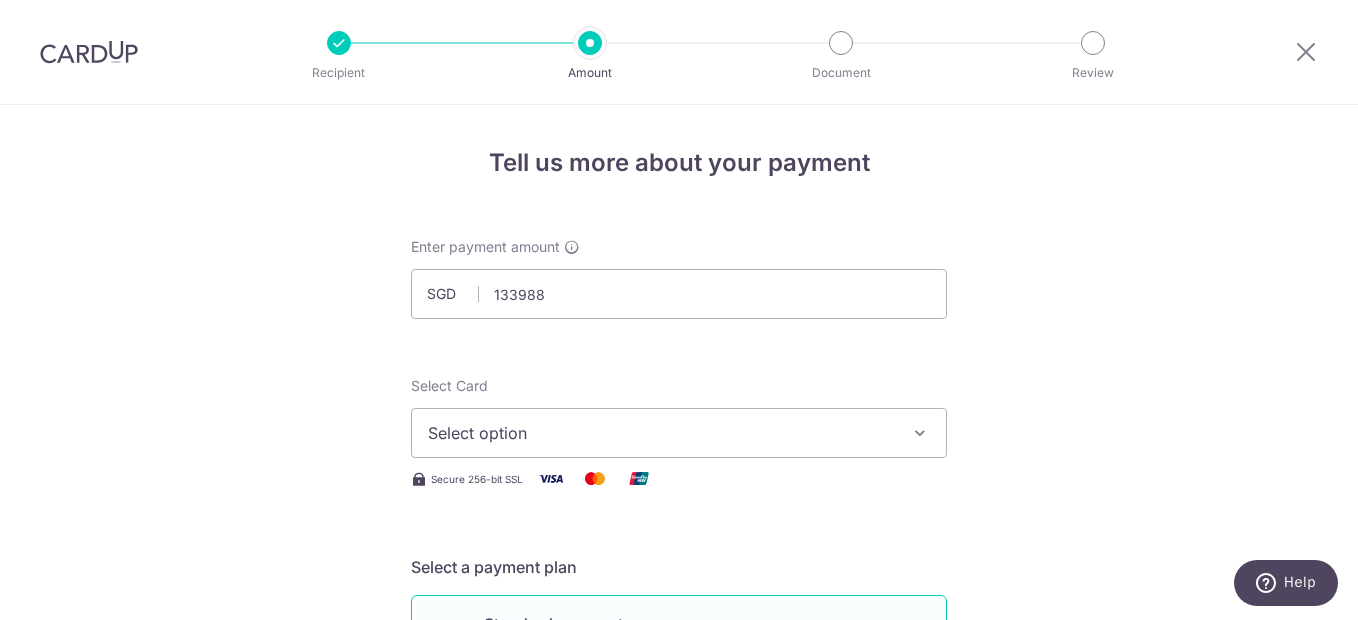 type on "133,988.00" 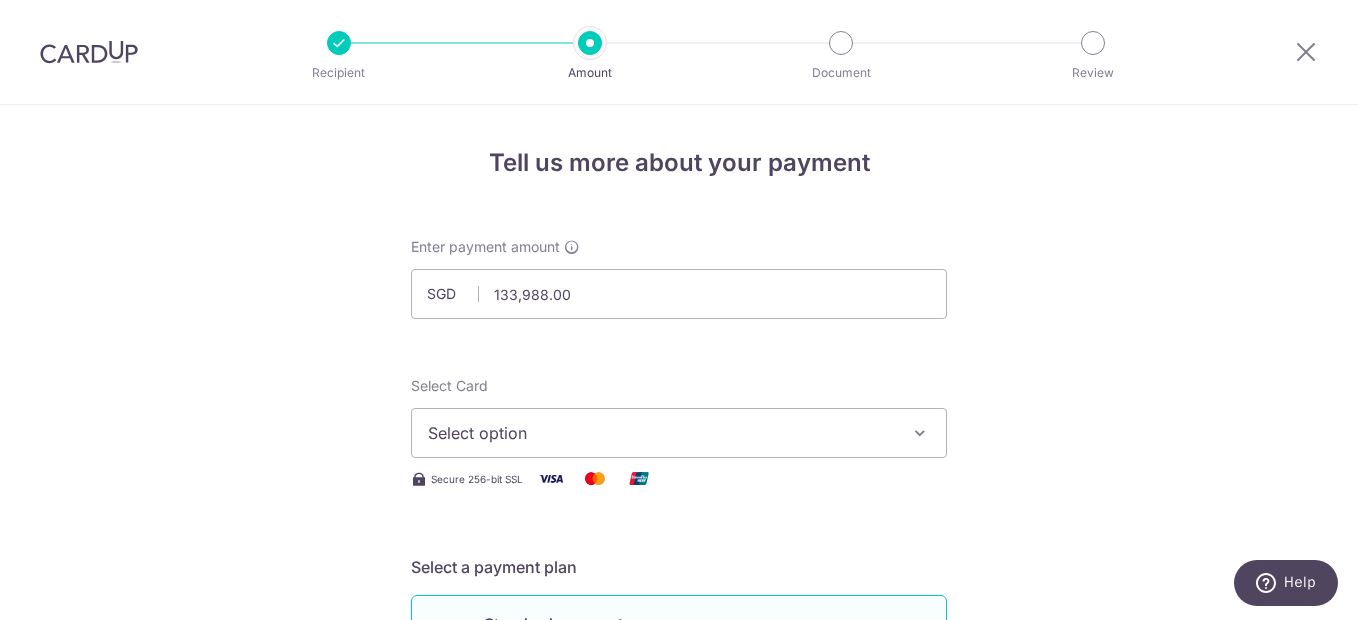 type 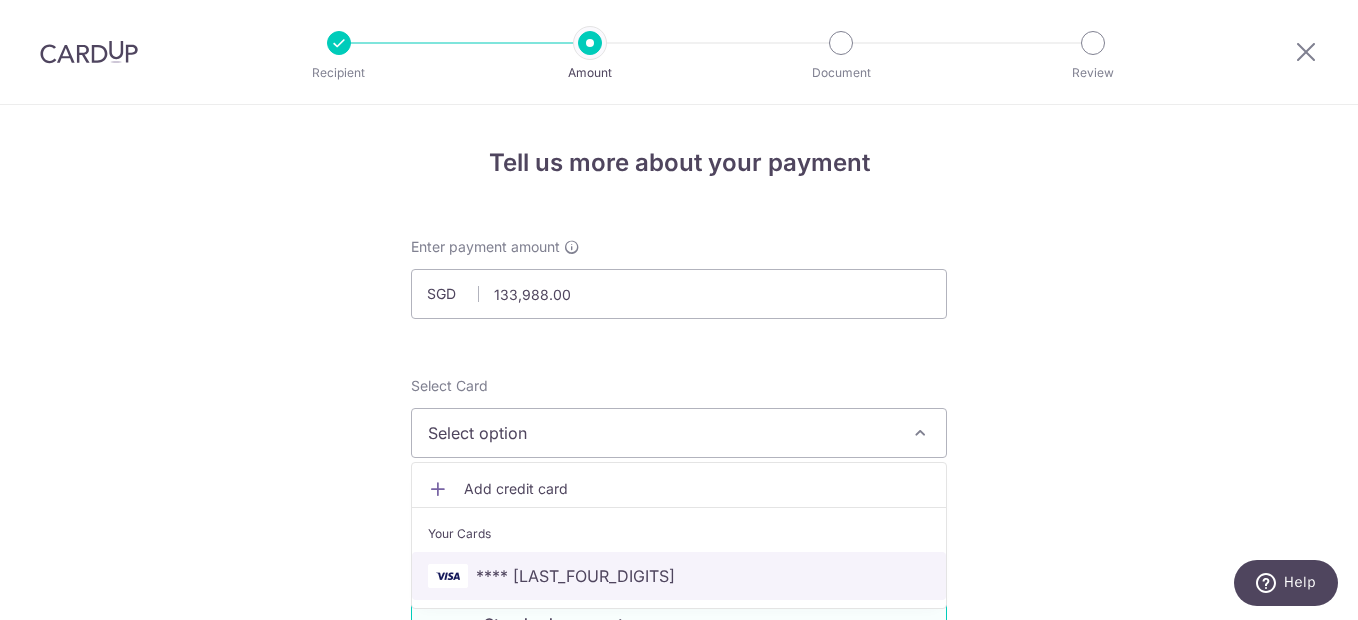 click on "**** 8807" at bounding box center [679, 576] 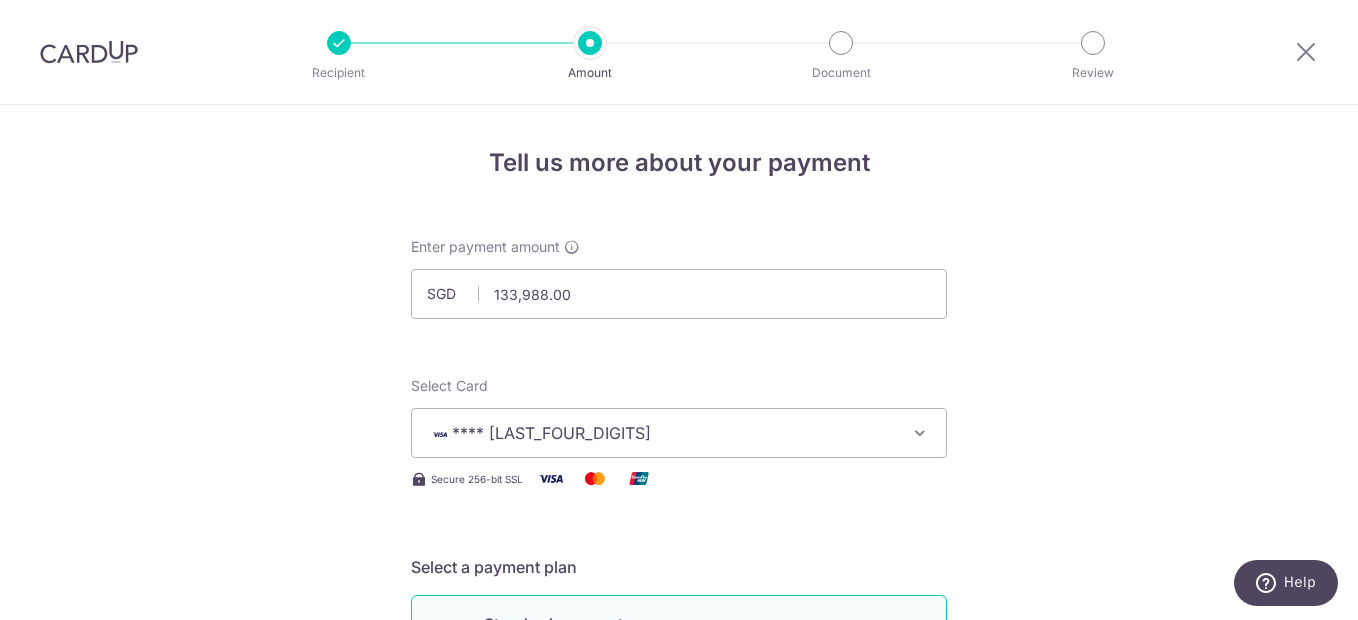 click on "Tell us more about your payment
Enter payment amount
SGD
133,988.00
133988.00
Select Card
**** 8807
Add credit card
Your Cards
**** 8807
Secure 256-bit SSL
Text
New card details
Card
Secure 256-bit SSL" at bounding box center (679, 1009) 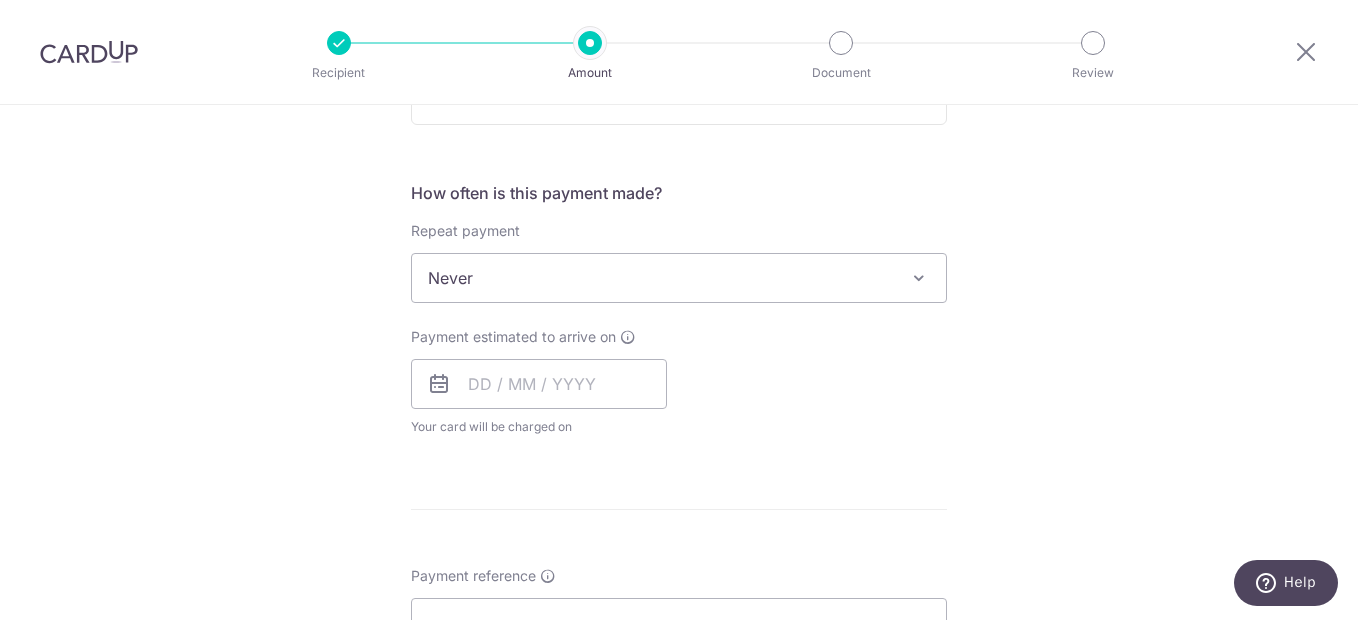 scroll, scrollTop: 700, scrollLeft: 0, axis: vertical 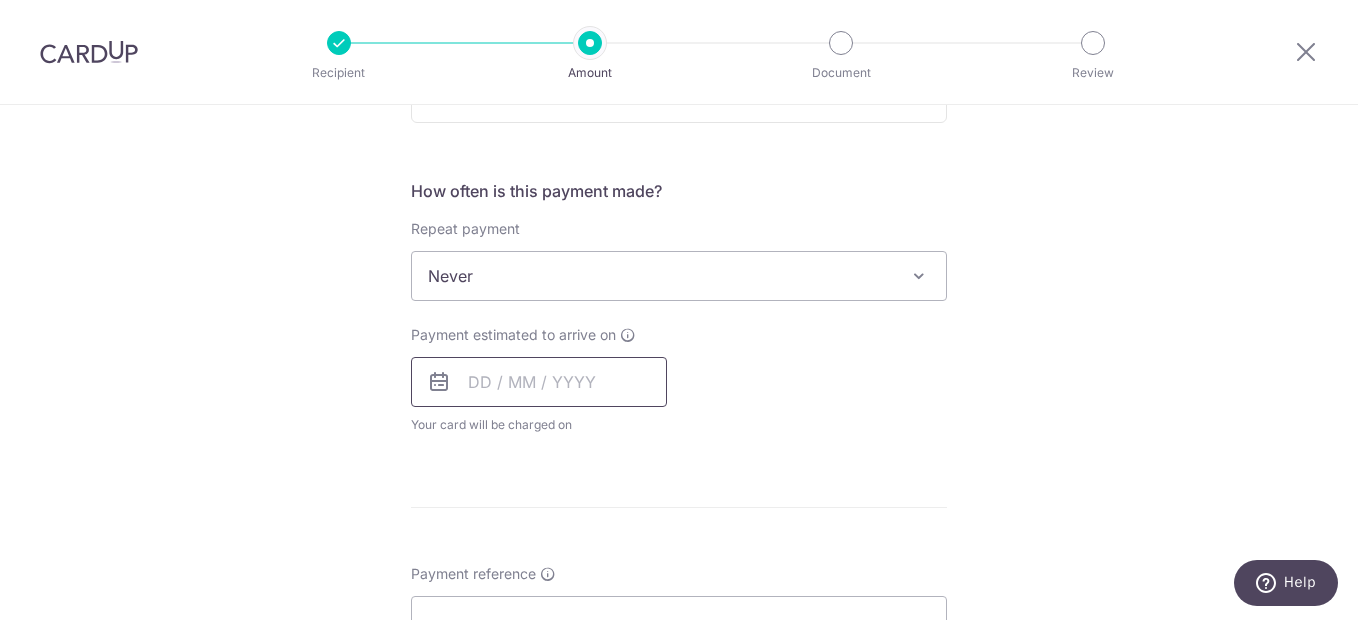 click at bounding box center (539, 382) 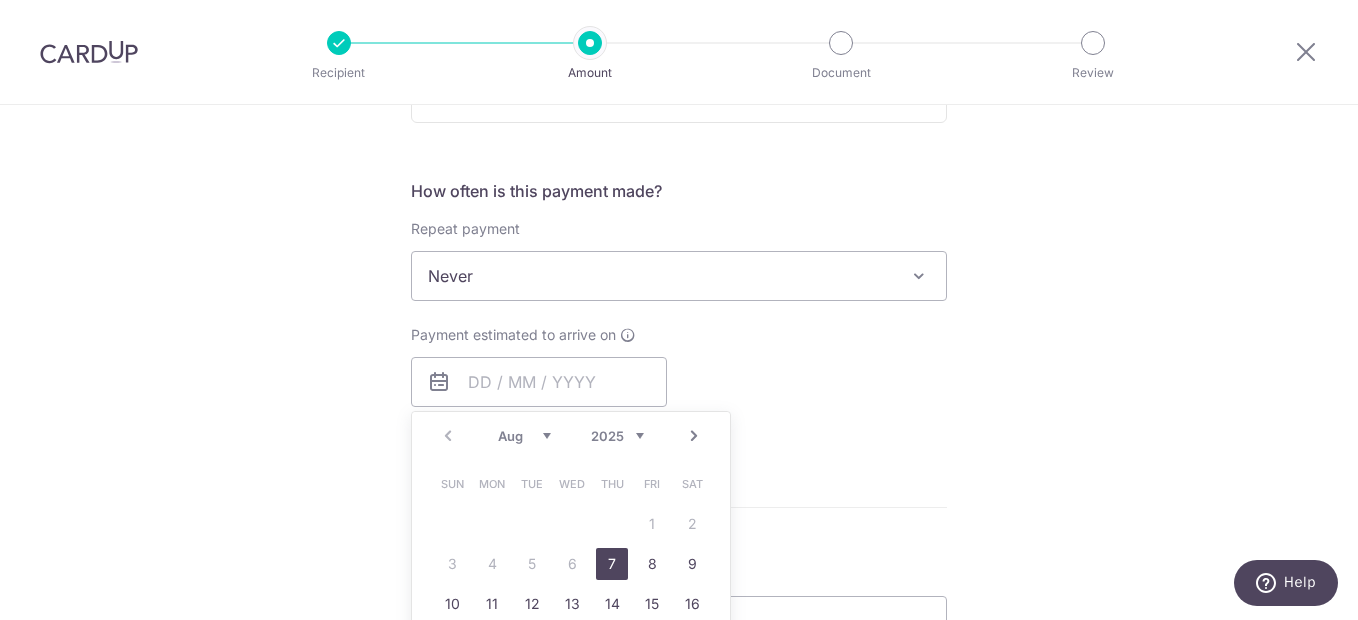click on "7" at bounding box center [612, 564] 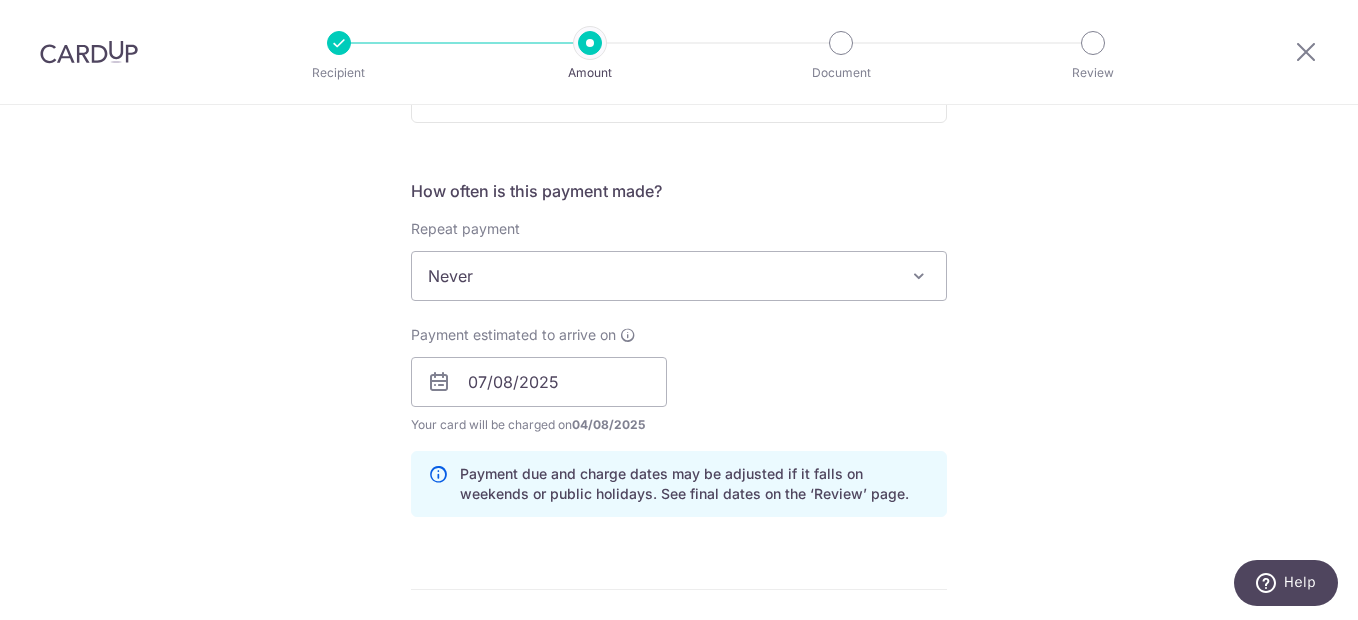 click on "Tell us more about your payment
Enter payment amount
SGD
133,988.00
133988.00
Select Card
**** 8807
Add credit card
Your Cards
**** 8807
Secure 256-bit SSL
Text
New card details
Card
Secure 256-bit SSL" at bounding box center (679, 350) 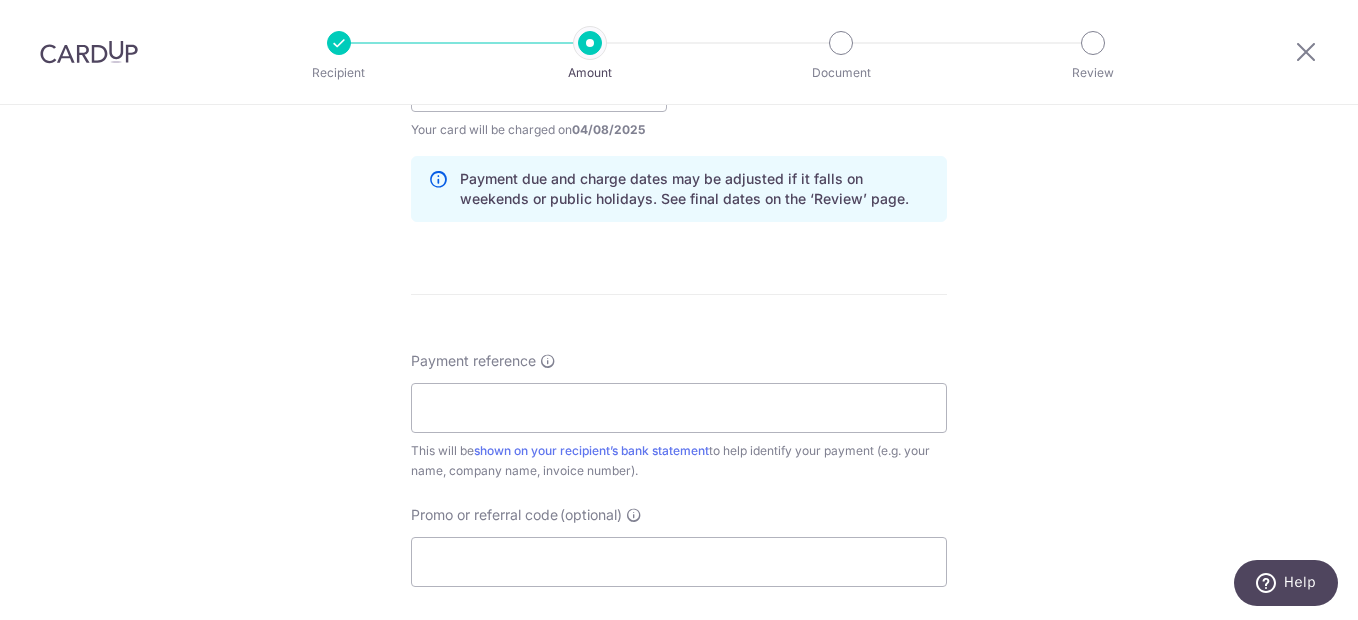 scroll, scrollTop: 1000, scrollLeft: 0, axis: vertical 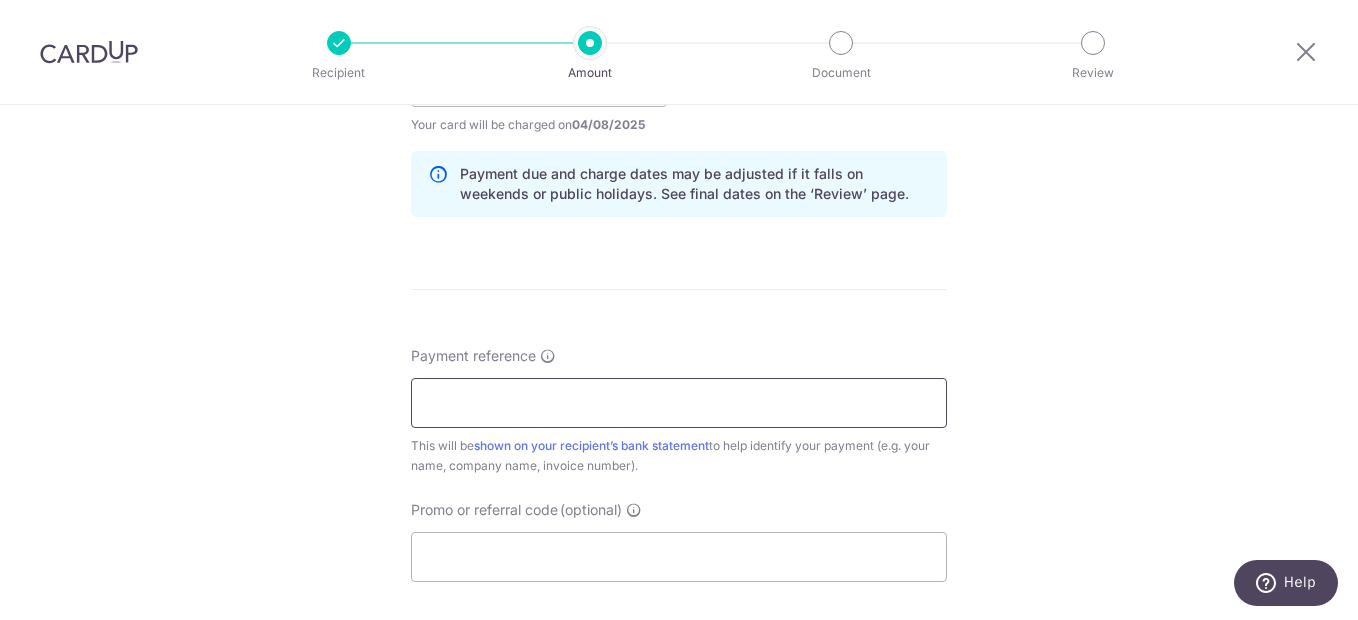 click on "Payment reference" at bounding box center (679, 403) 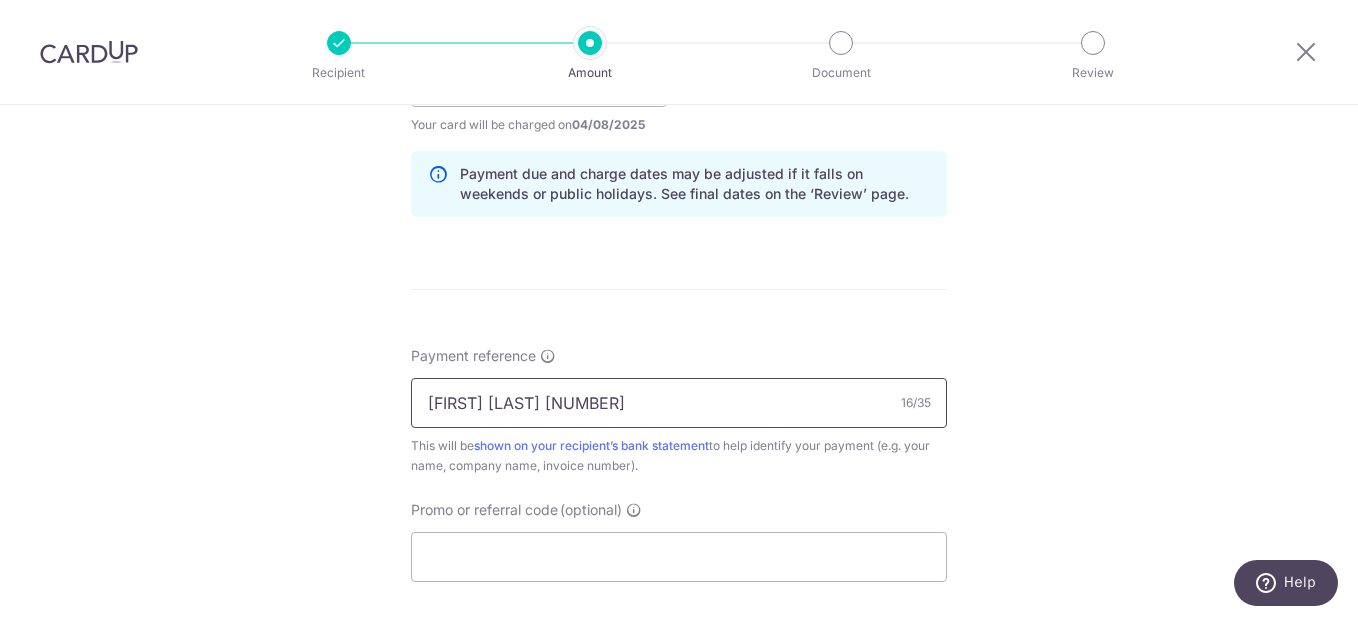 type on "Evelim Bal 25251" 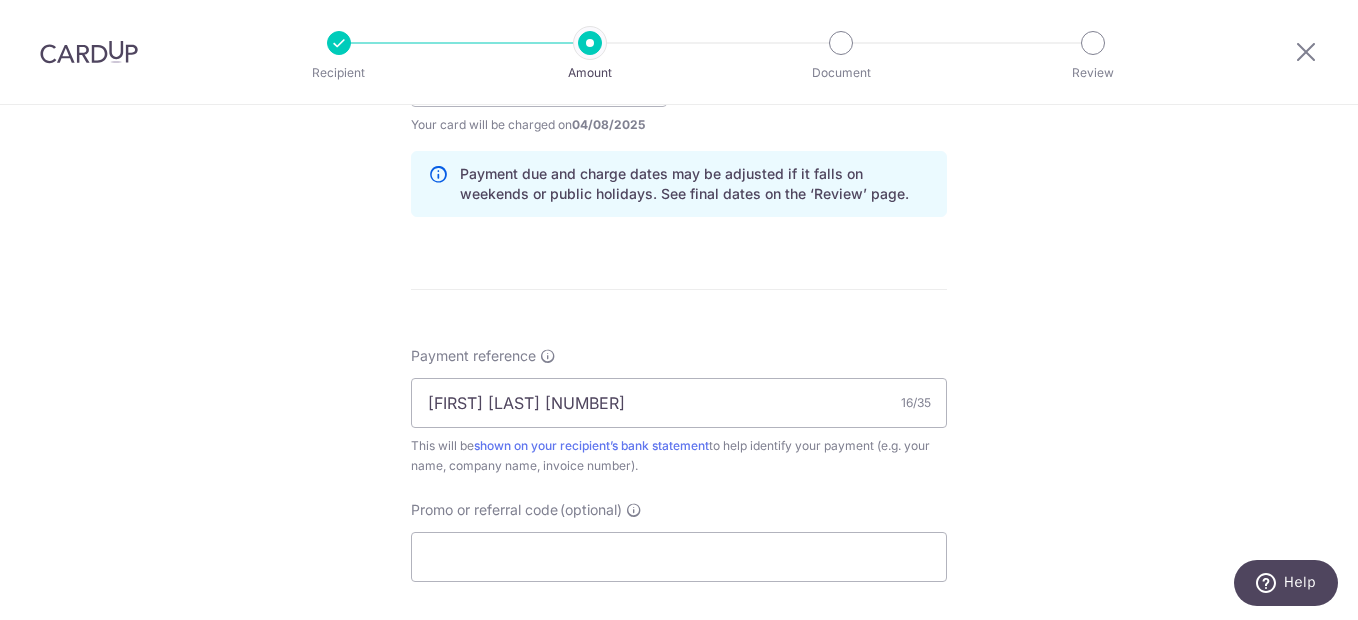 click on "Tell us more about your payment
Enter payment amount
SGD
133,988.00
133988.00
Select Card
**** 8807
Add credit card
Your Cards
**** 8807
Secure 256-bit SSL
Text
New card details
Card
Secure 256-bit SSL" at bounding box center (679, 50) 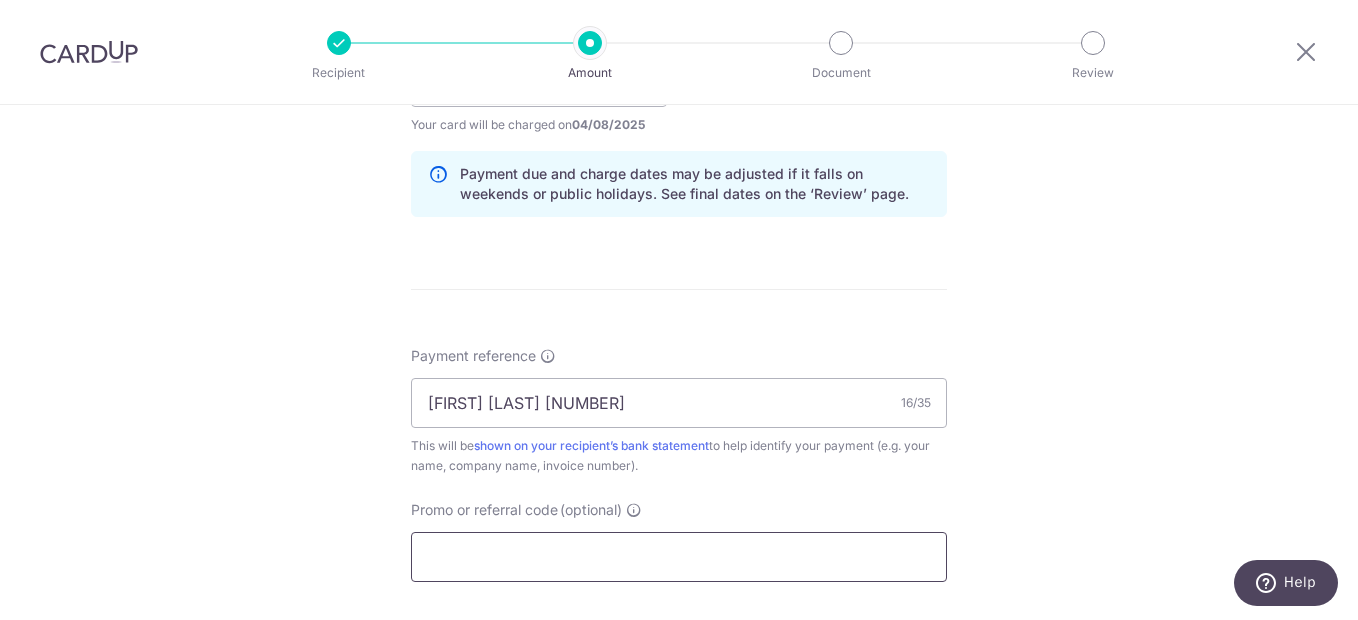 click on "Promo or referral code
(optional)" at bounding box center (679, 557) 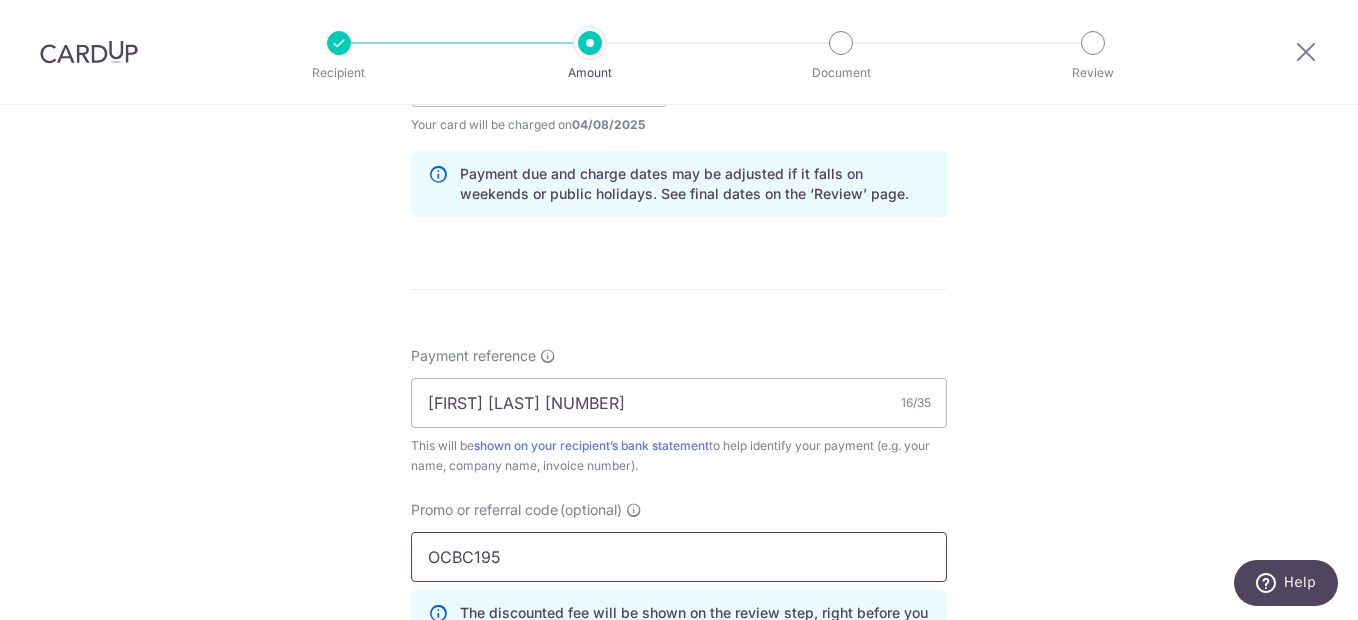 type on "OCBC195" 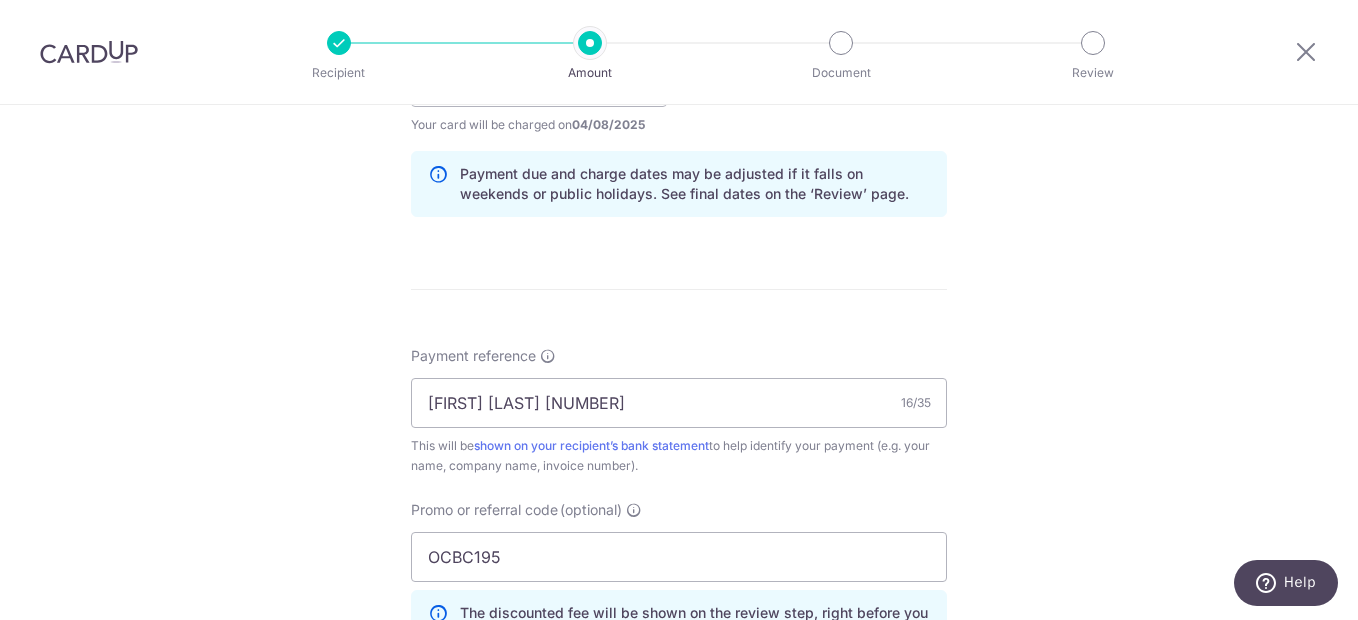click on "Tell us more about your payment
Enter payment amount
SGD
133,988.00
133988.00
Select Card
**** 8807
Add credit card
Your Cards
**** 8807
Secure 256-bit SSL
Text
New card details
Card
Secure 256-bit SSL" at bounding box center [679, 95] 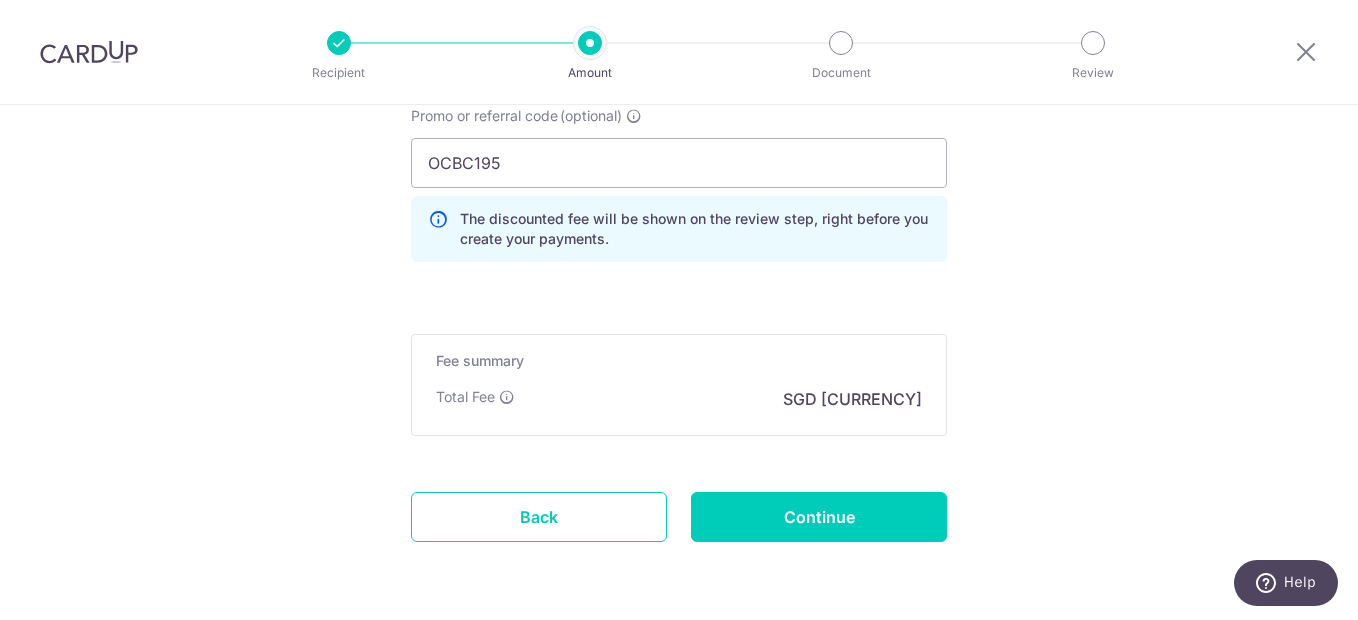 scroll, scrollTop: 1400, scrollLeft: 0, axis: vertical 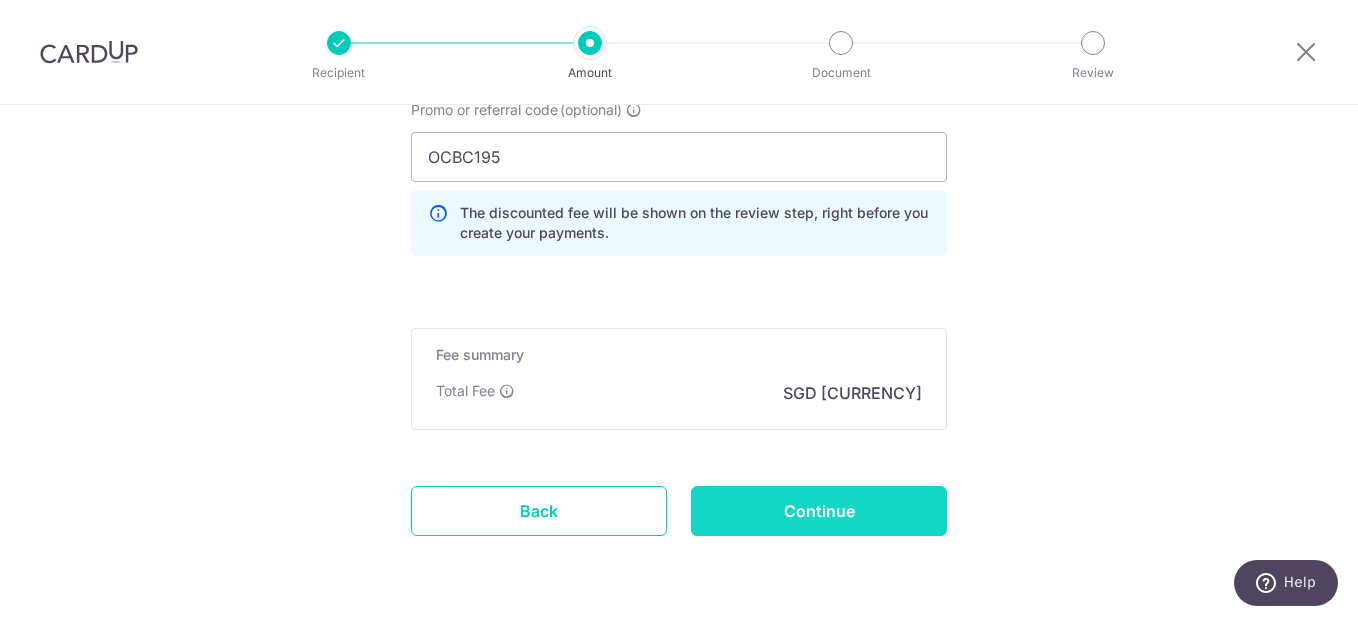 click on "Continue" at bounding box center [819, 511] 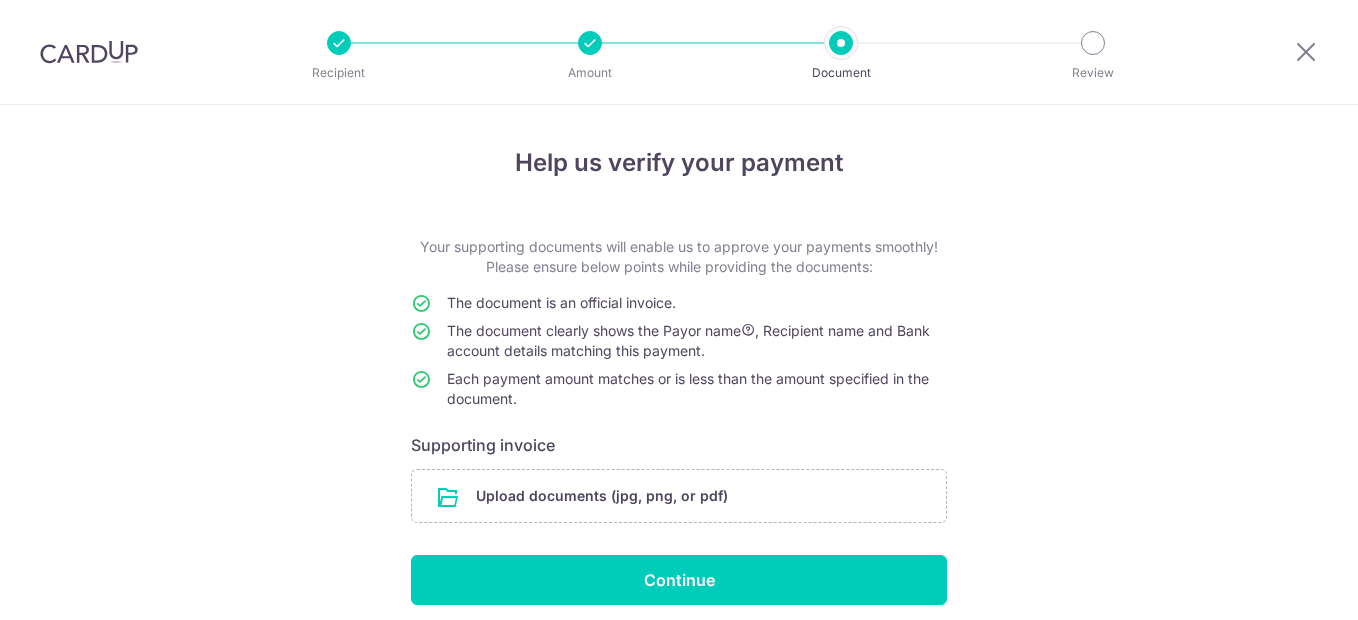scroll, scrollTop: 0, scrollLeft: 0, axis: both 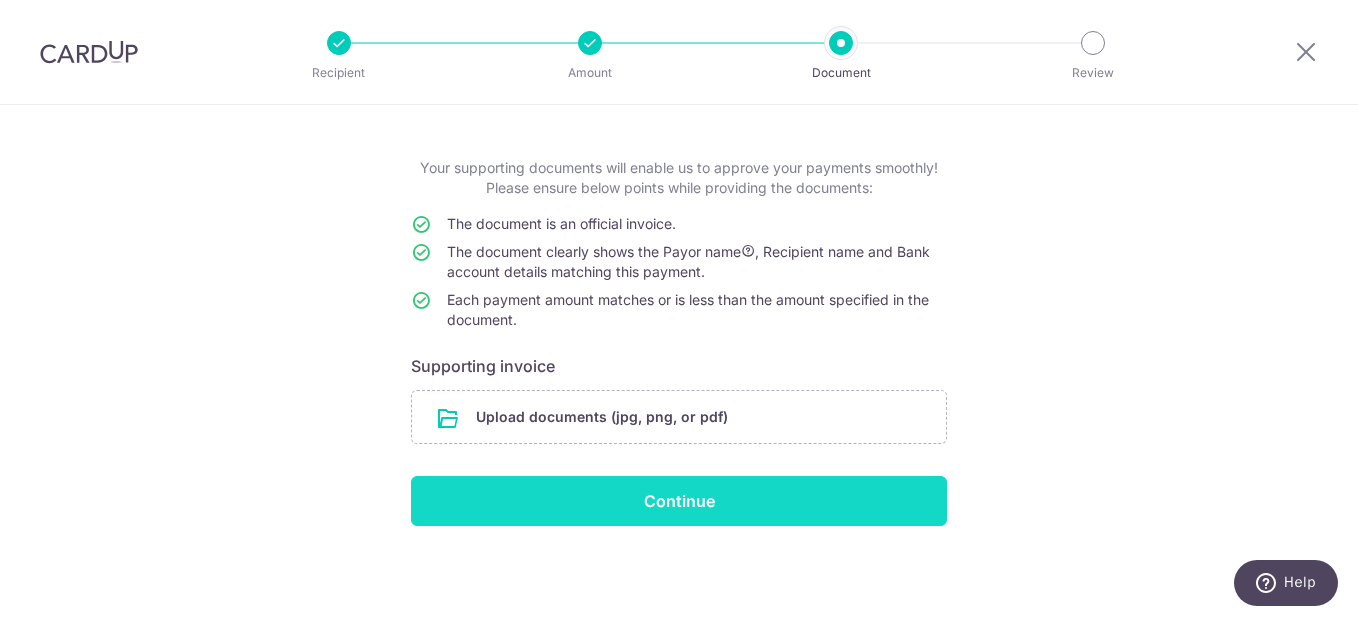 click on "Continue" at bounding box center [679, 501] 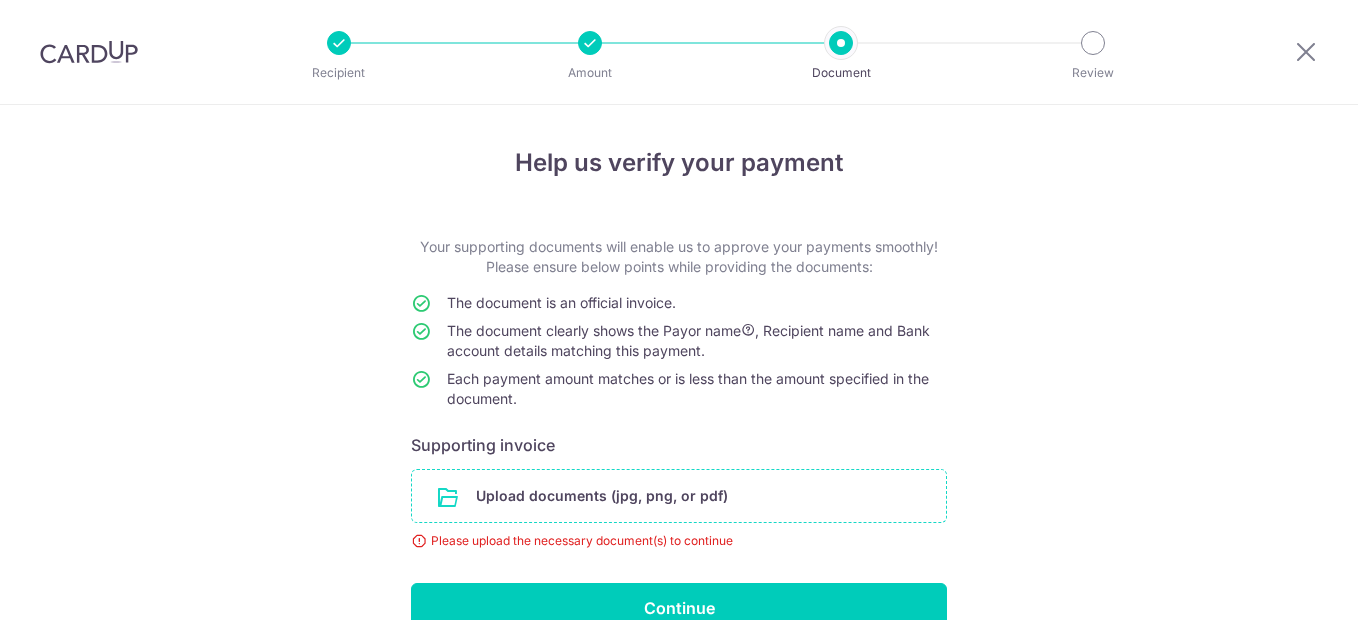 scroll, scrollTop: 0, scrollLeft: 0, axis: both 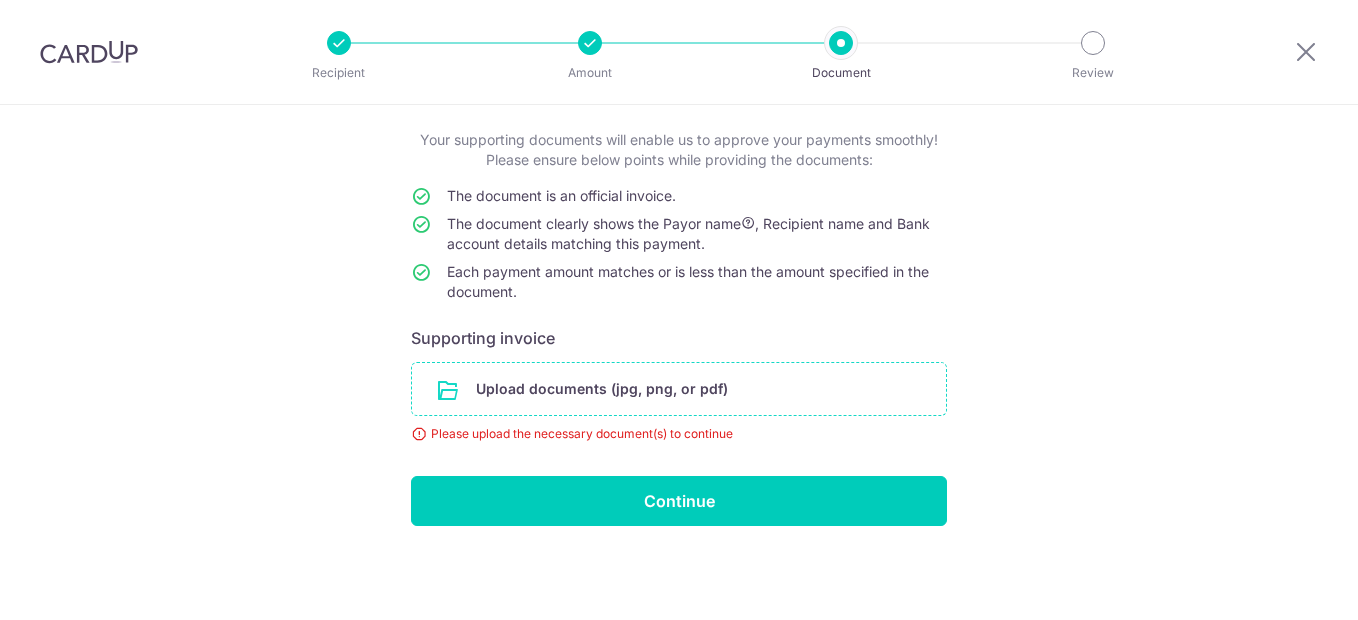 click at bounding box center (679, 389) 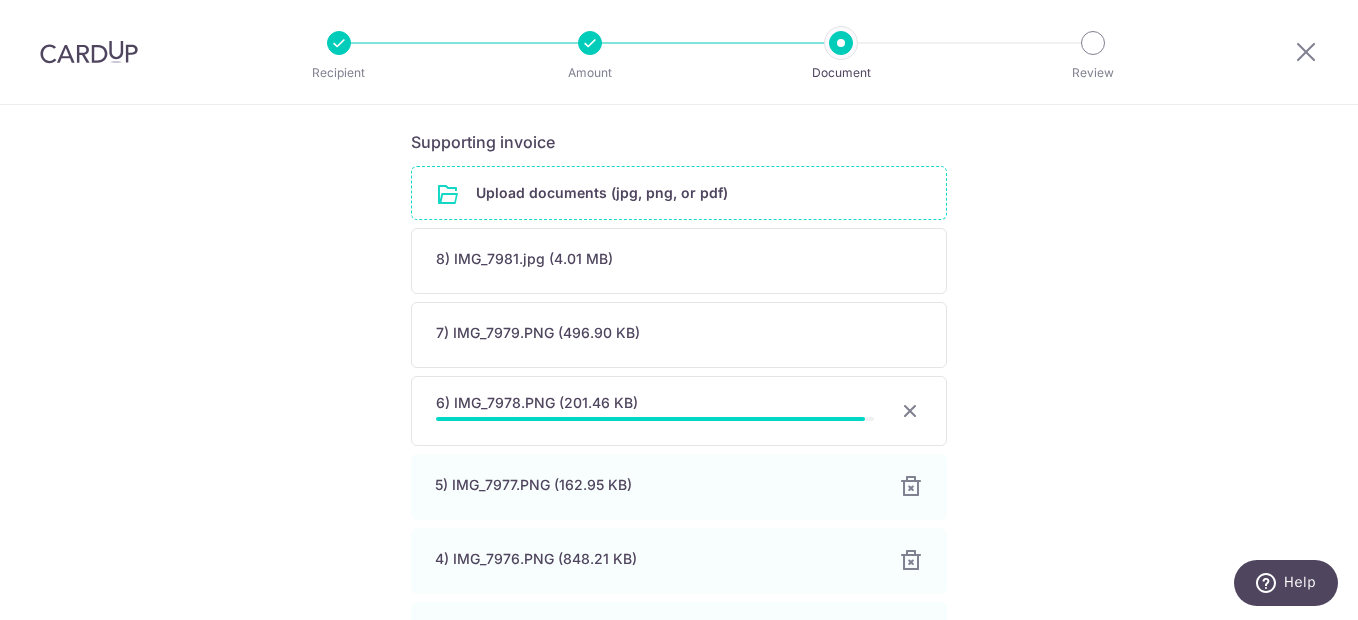scroll, scrollTop: 307, scrollLeft: 0, axis: vertical 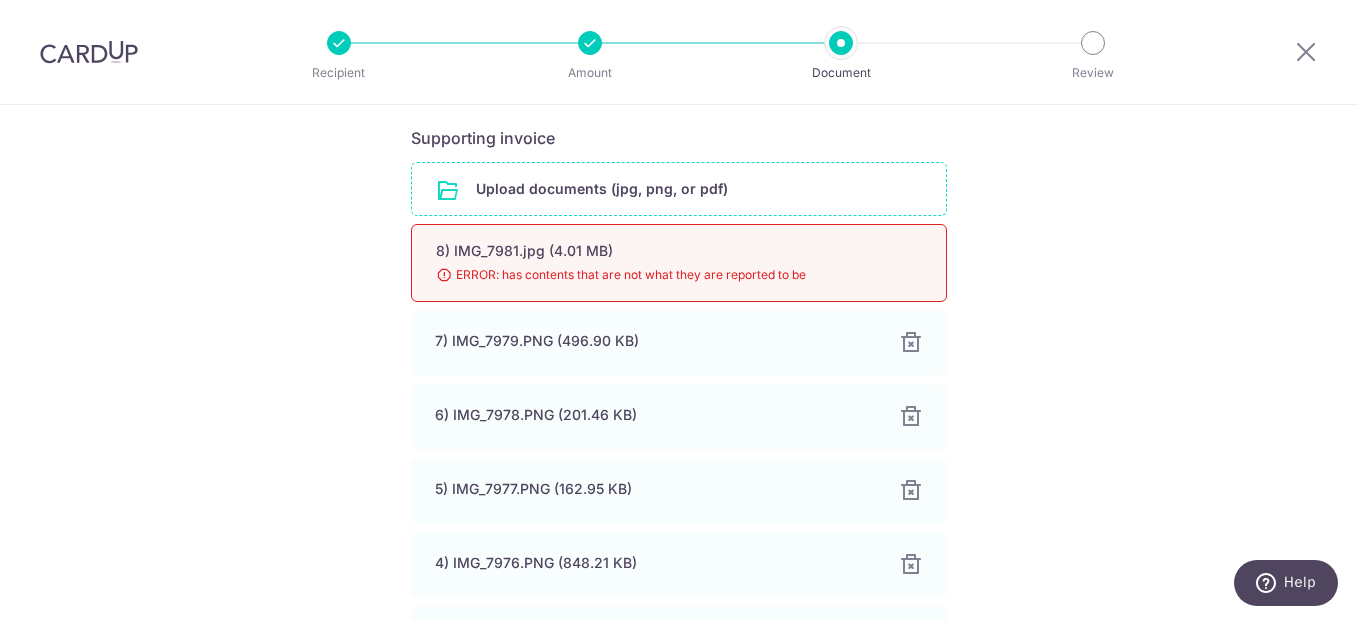 click on "8) IMG_7981.jpg (4.01 MB) 98% Done Download ERROR: has contents that are not what they are reported to be" at bounding box center [679, 263] 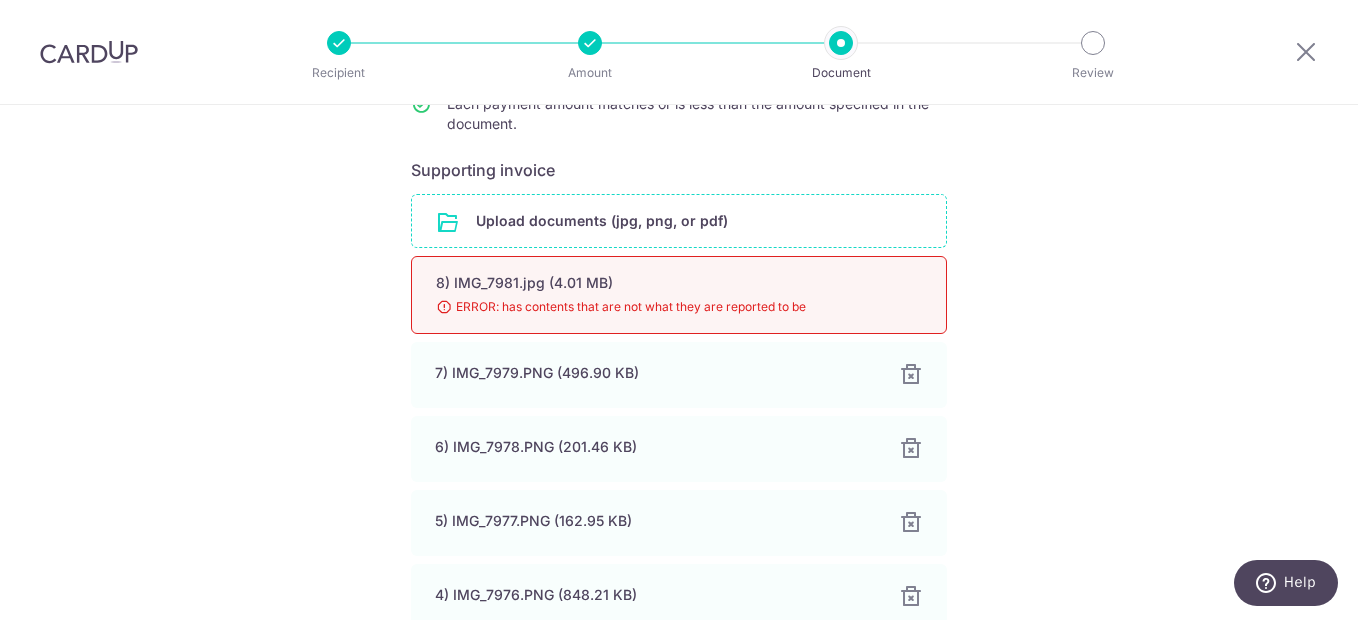 scroll, scrollTop: 191, scrollLeft: 0, axis: vertical 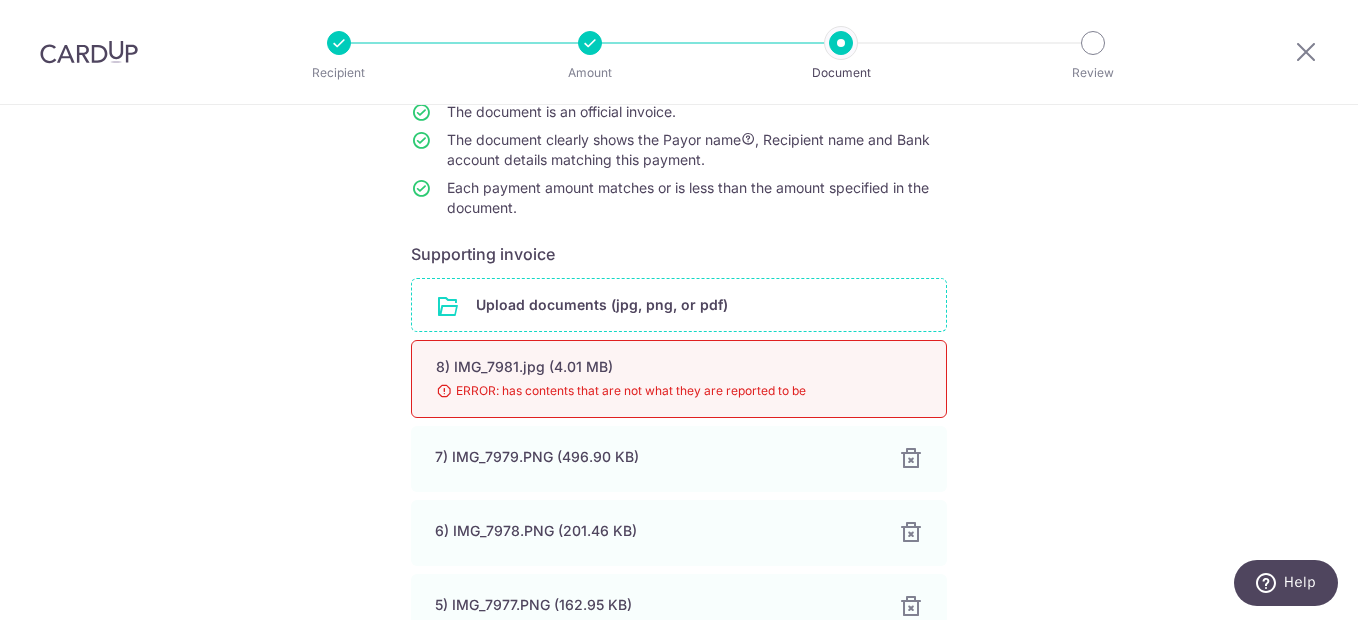 click at bounding box center [679, 305] 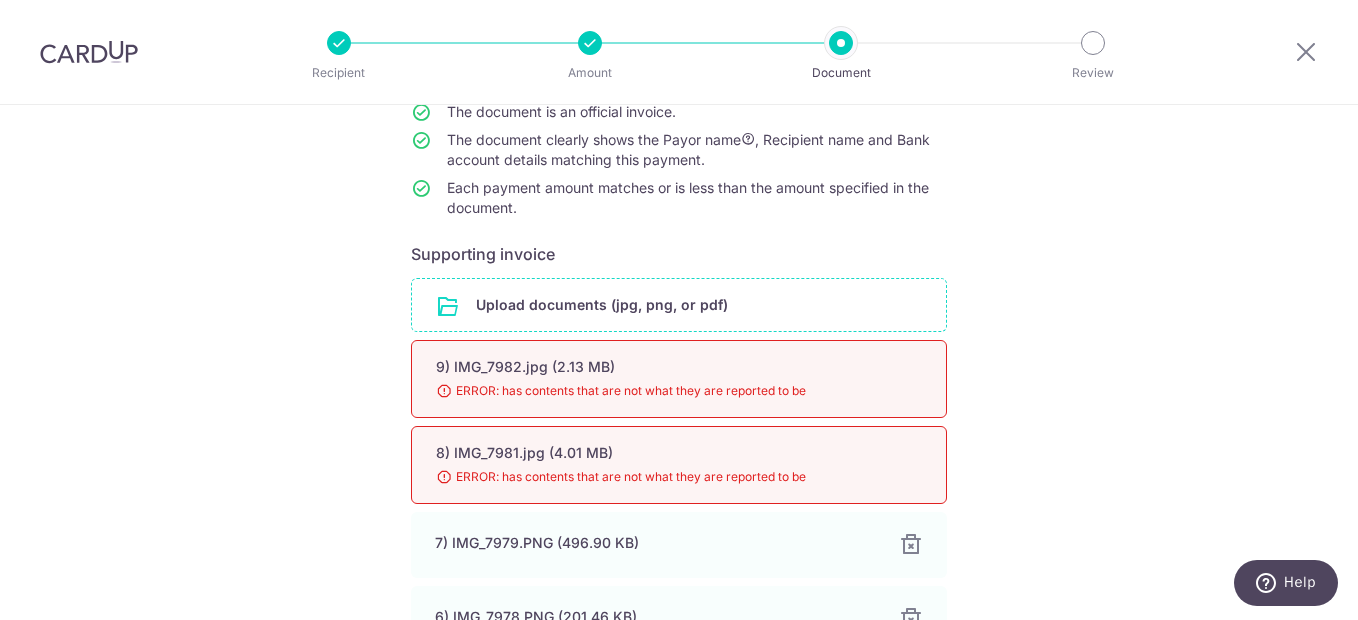 click at bounding box center [679, 305] 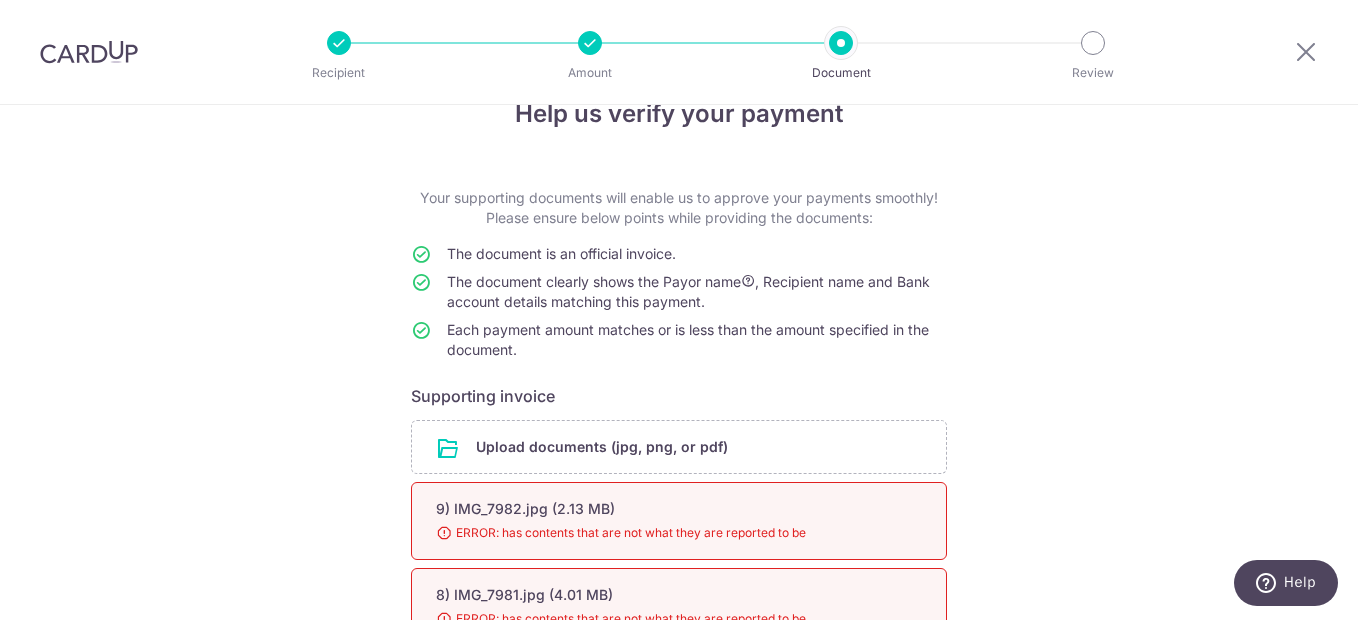 scroll, scrollTop: 0, scrollLeft: 0, axis: both 